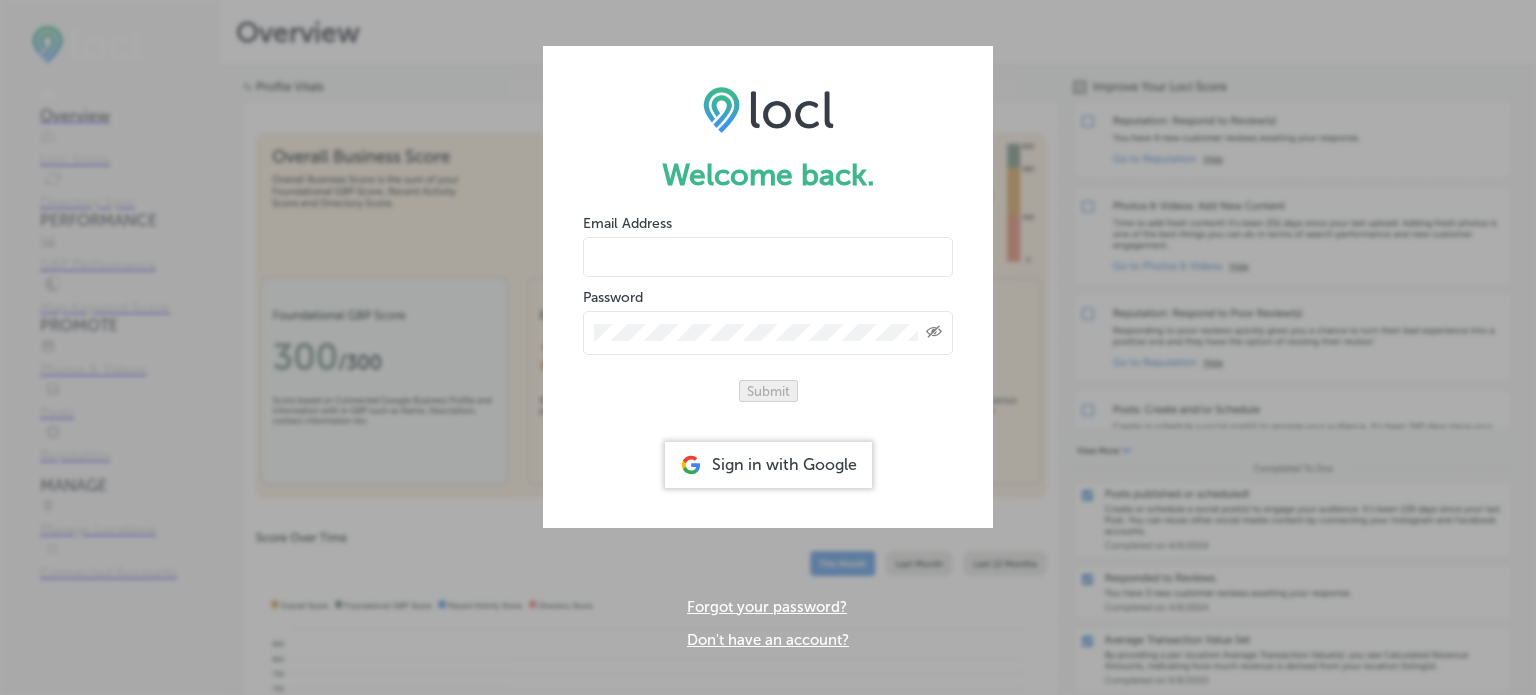 scroll, scrollTop: 0, scrollLeft: 0, axis: both 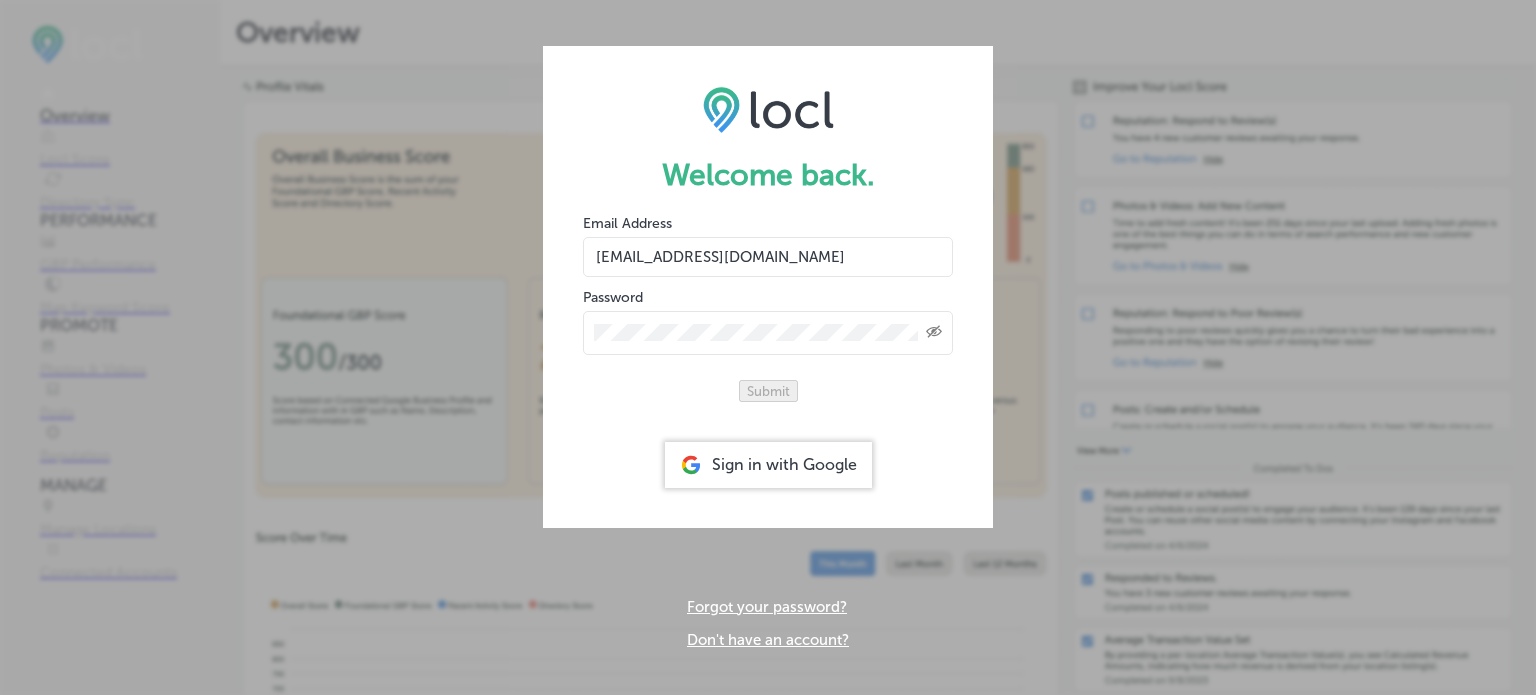 type on "[EMAIL_ADDRESS][DOMAIN_NAME]" 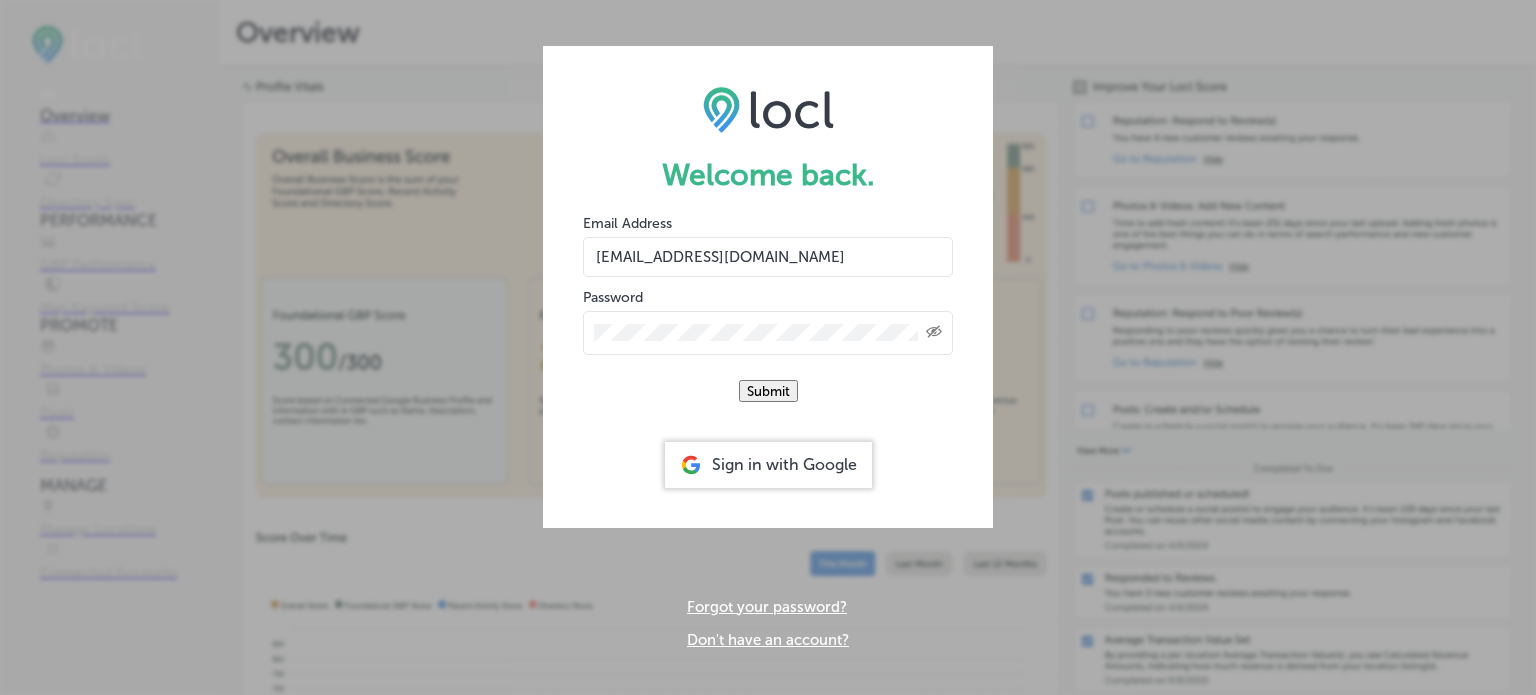 click on "Submit" 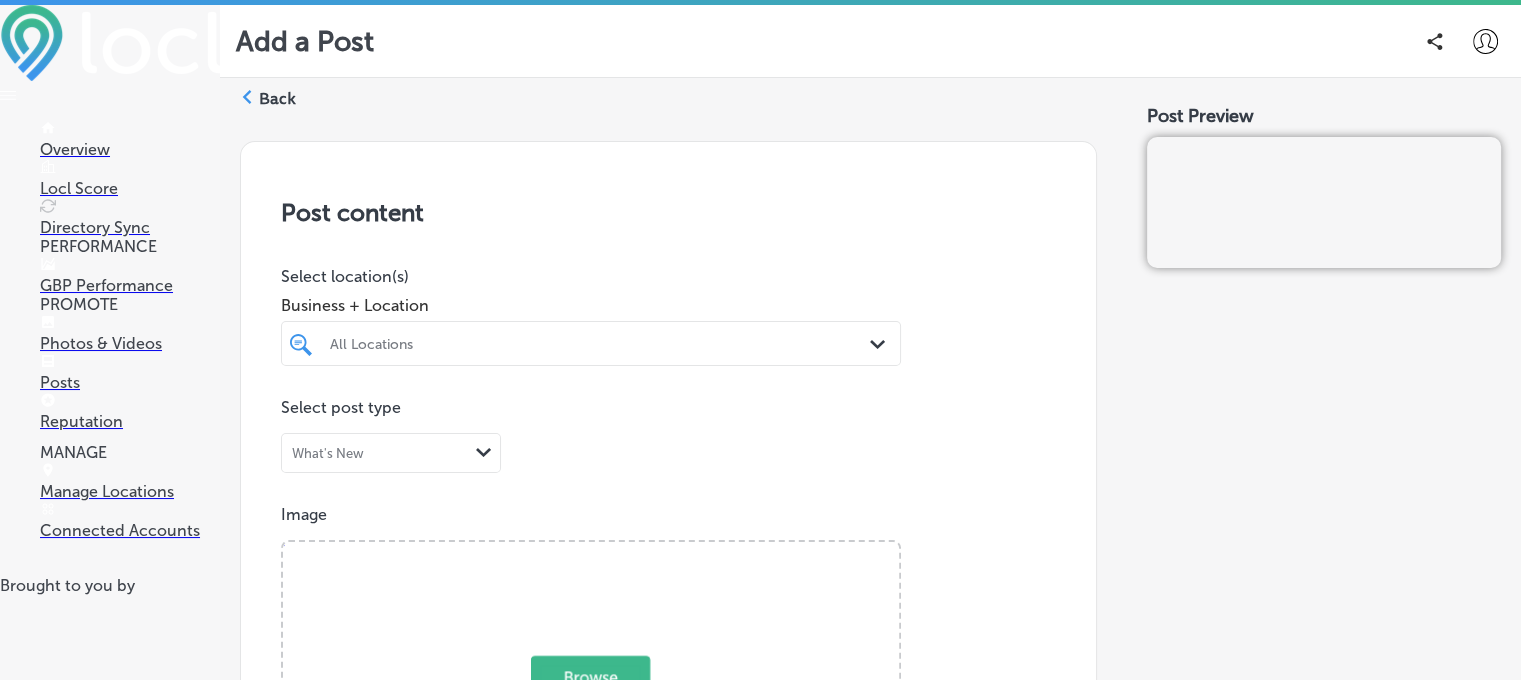 click on "Browse" at bounding box center [590, 677] 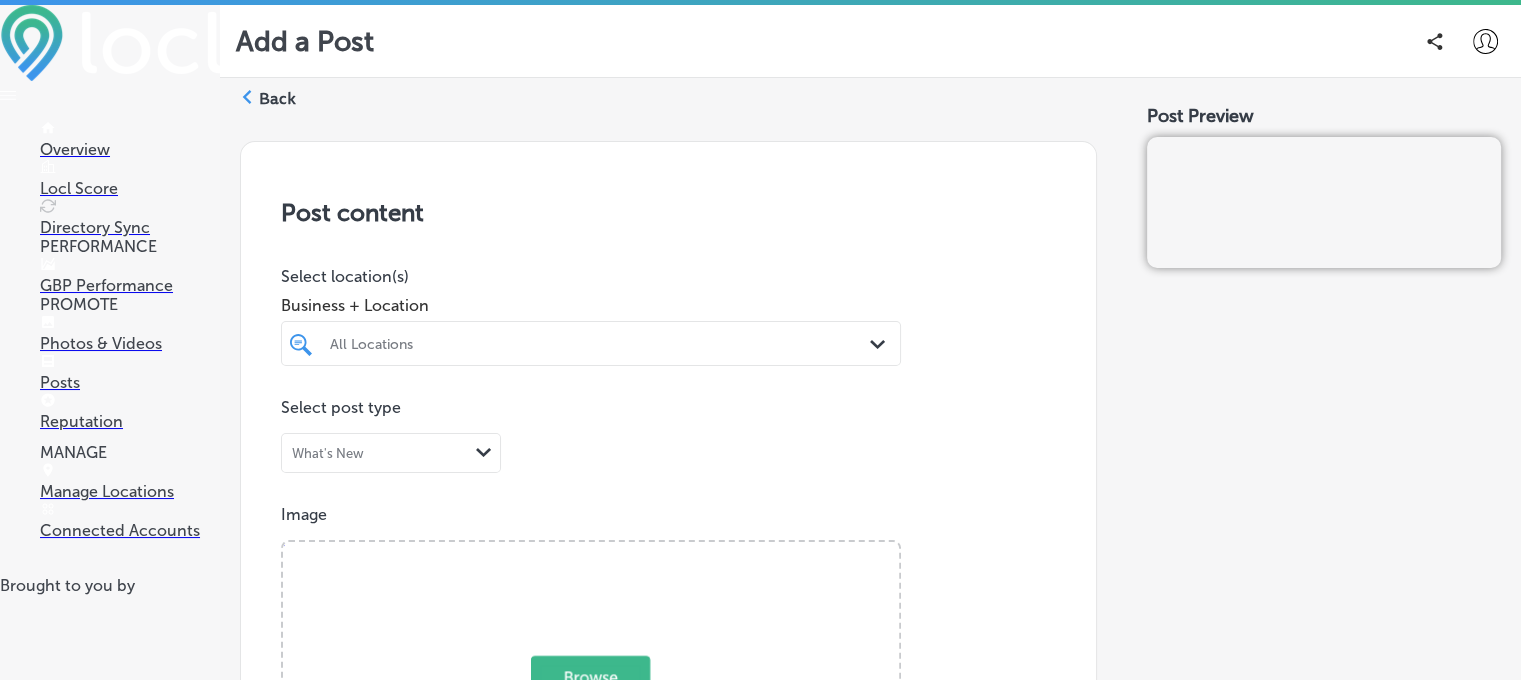 type on "C:\fakepath\phytomer-oligomer-well-being-sensation-skin-body-hair4.jpg" 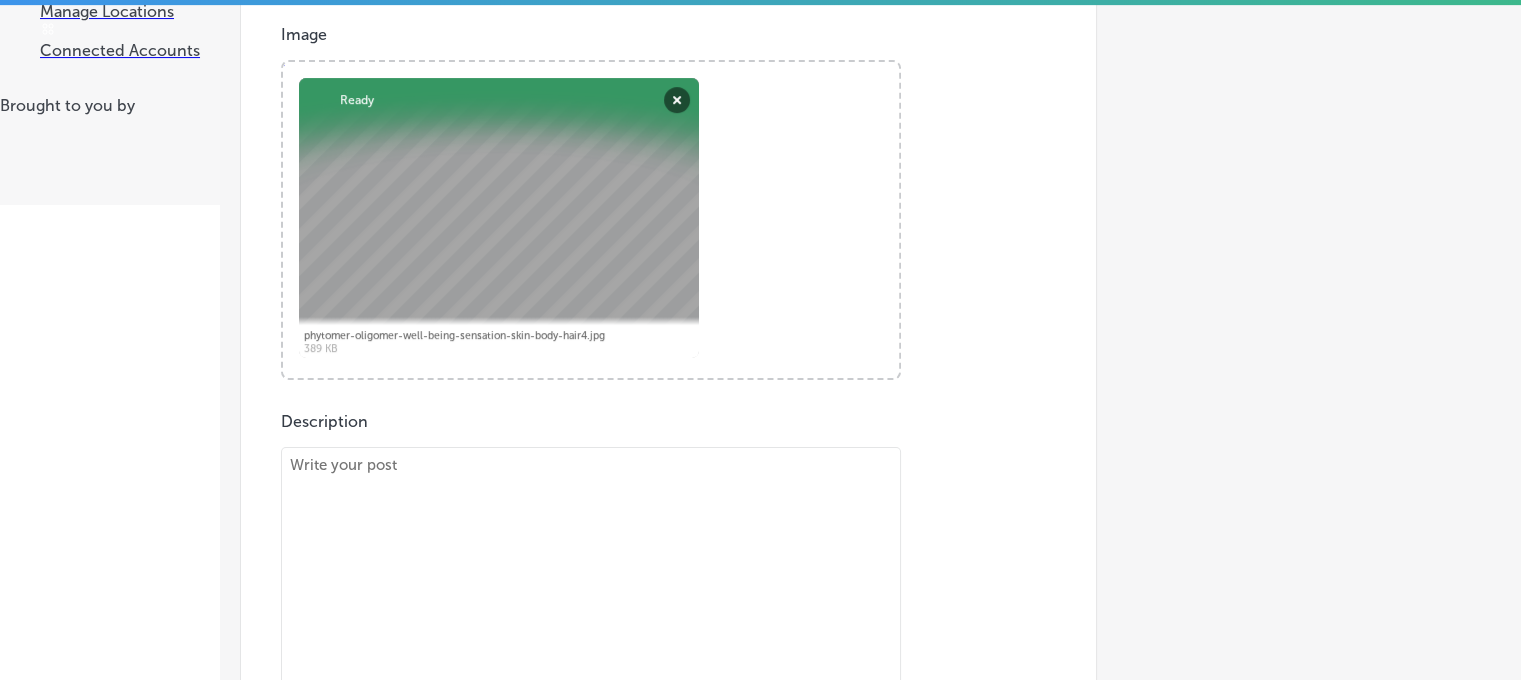 scroll, scrollTop: 546, scrollLeft: 0, axis: vertical 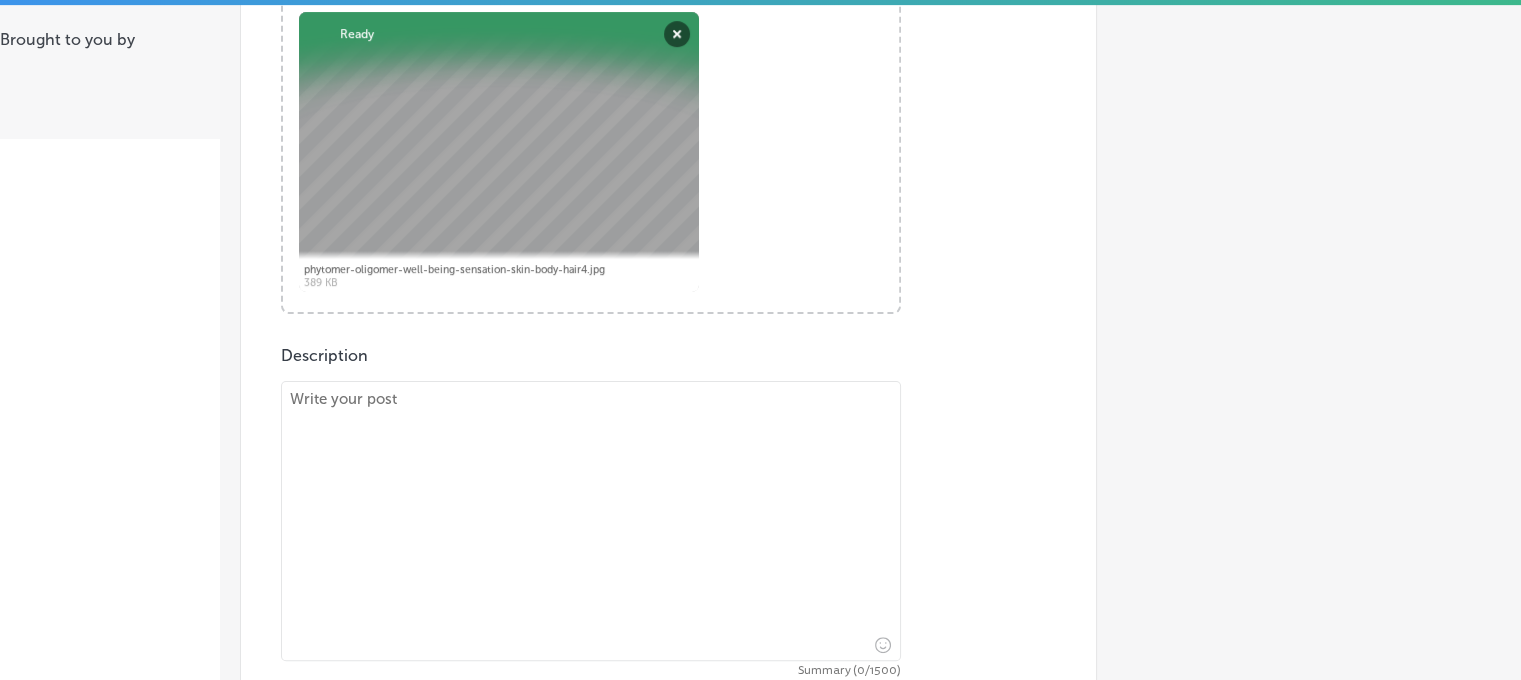 click at bounding box center [591, 521] 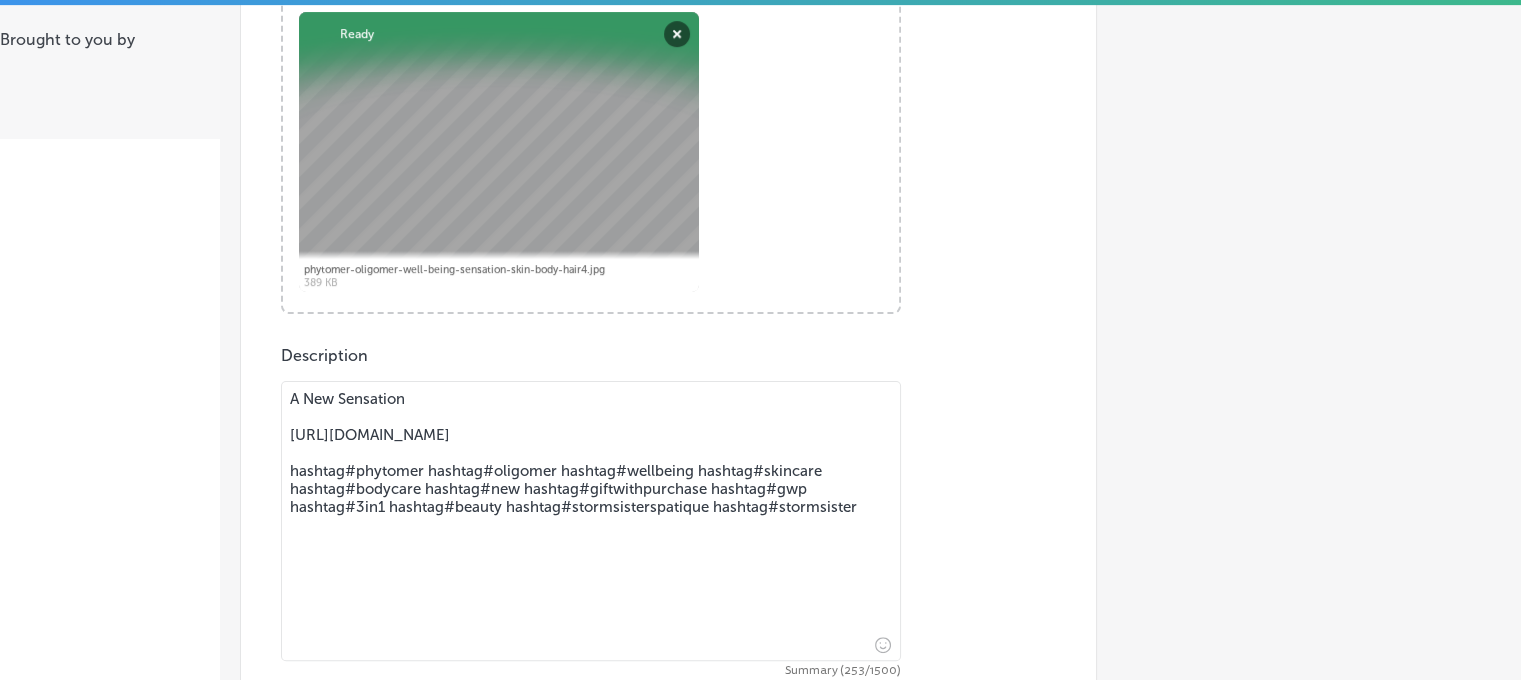 drag, startPoint x: 470, startPoint y: 431, endPoint x: 287, endPoint y: 435, distance: 183.04372 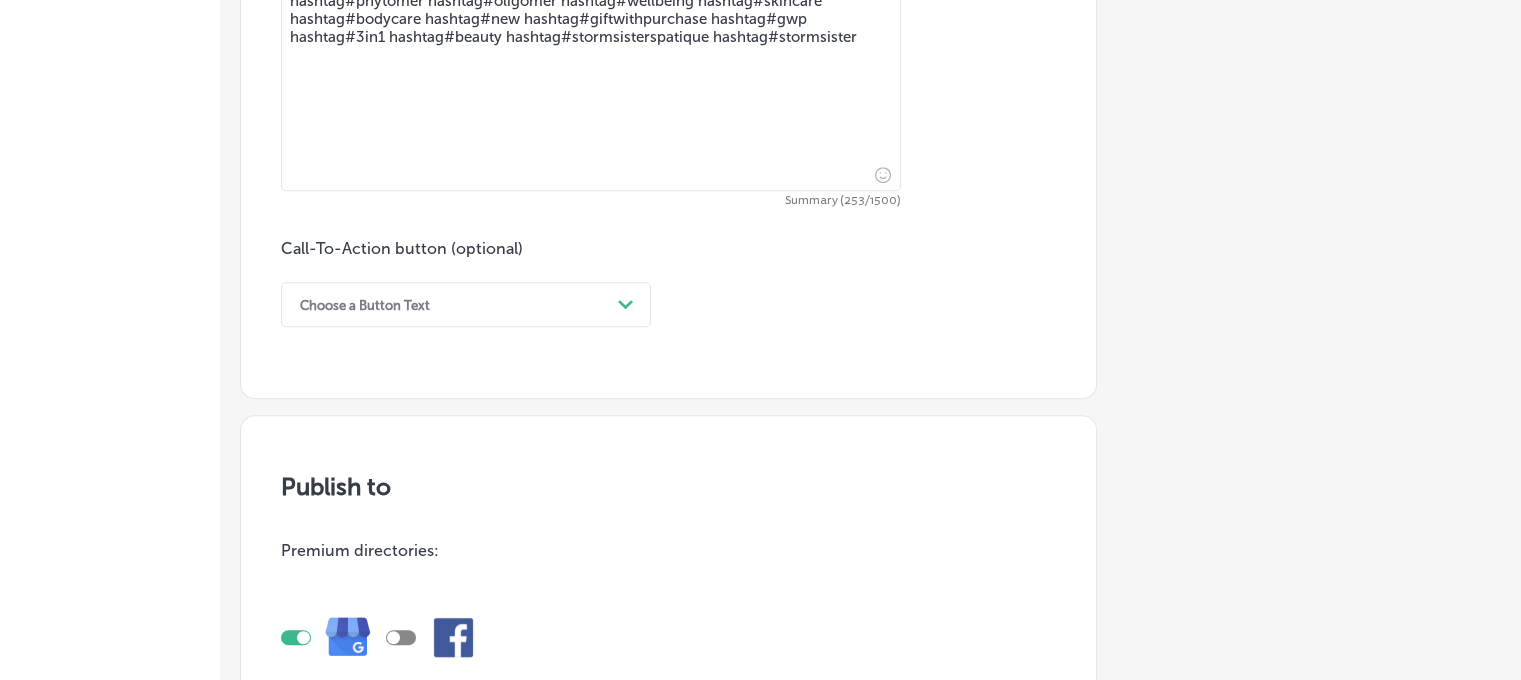 scroll, scrollTop: 1023, scrollLeft: 0, axis: vertical 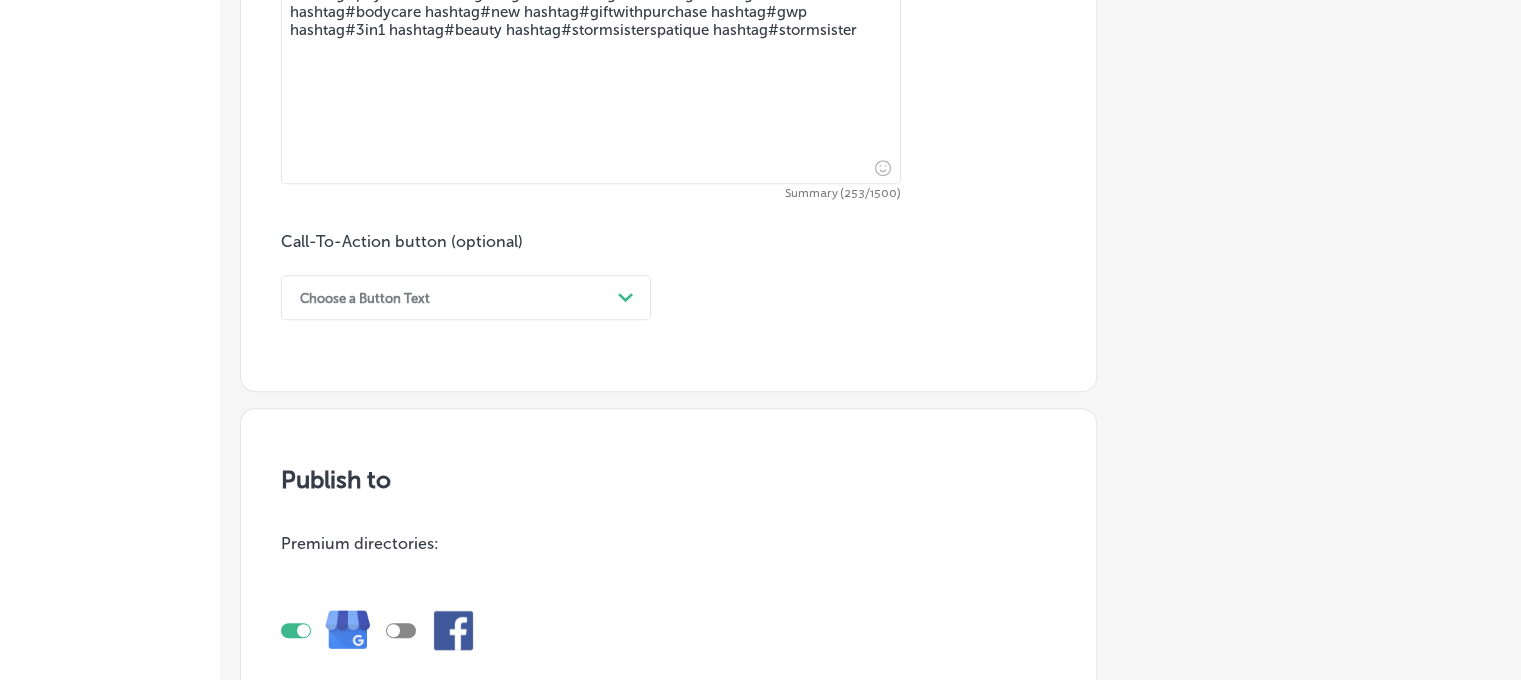 type on "A New Sensation
[URL][DOMAIN_NAME]
hashtag#phytomer hashtag#oligomer hashtag#wellbeing hashtag#skincare hashtag#bodycare hashtag#new hashtag#giftwithpurchase hashtag#gwp hashtag#3in1 hashtag#beauty hashtag#stormsisterspatique hashtag#stormsister" 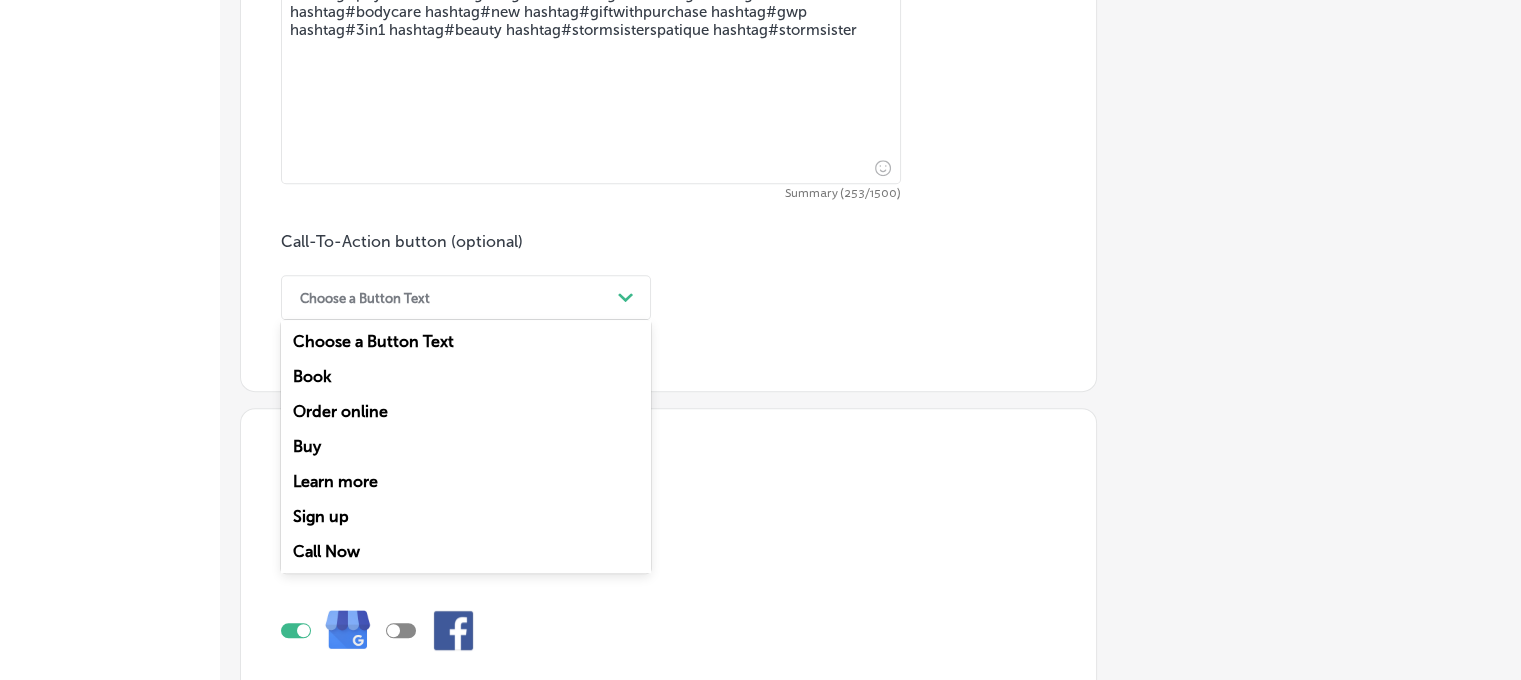 click 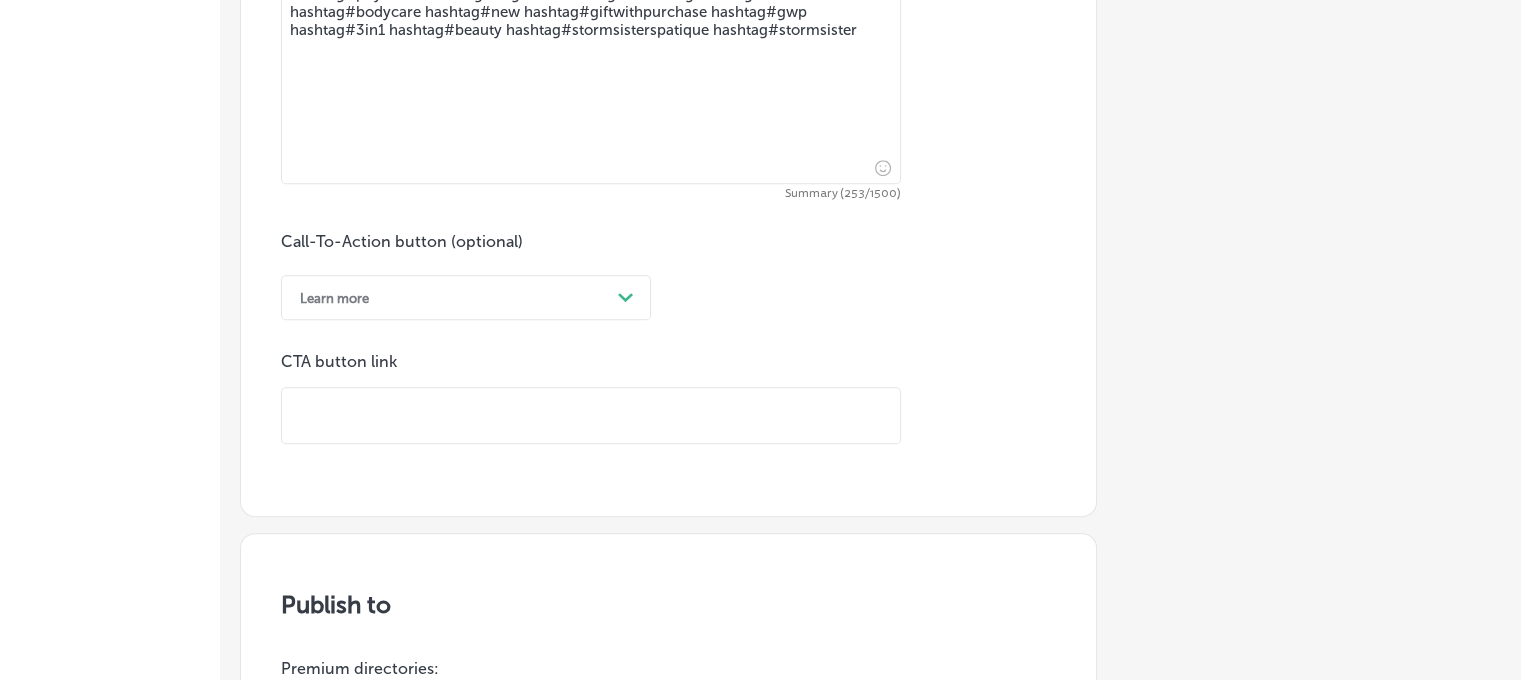 paste on "[URL][DOMAIN_NAME]" 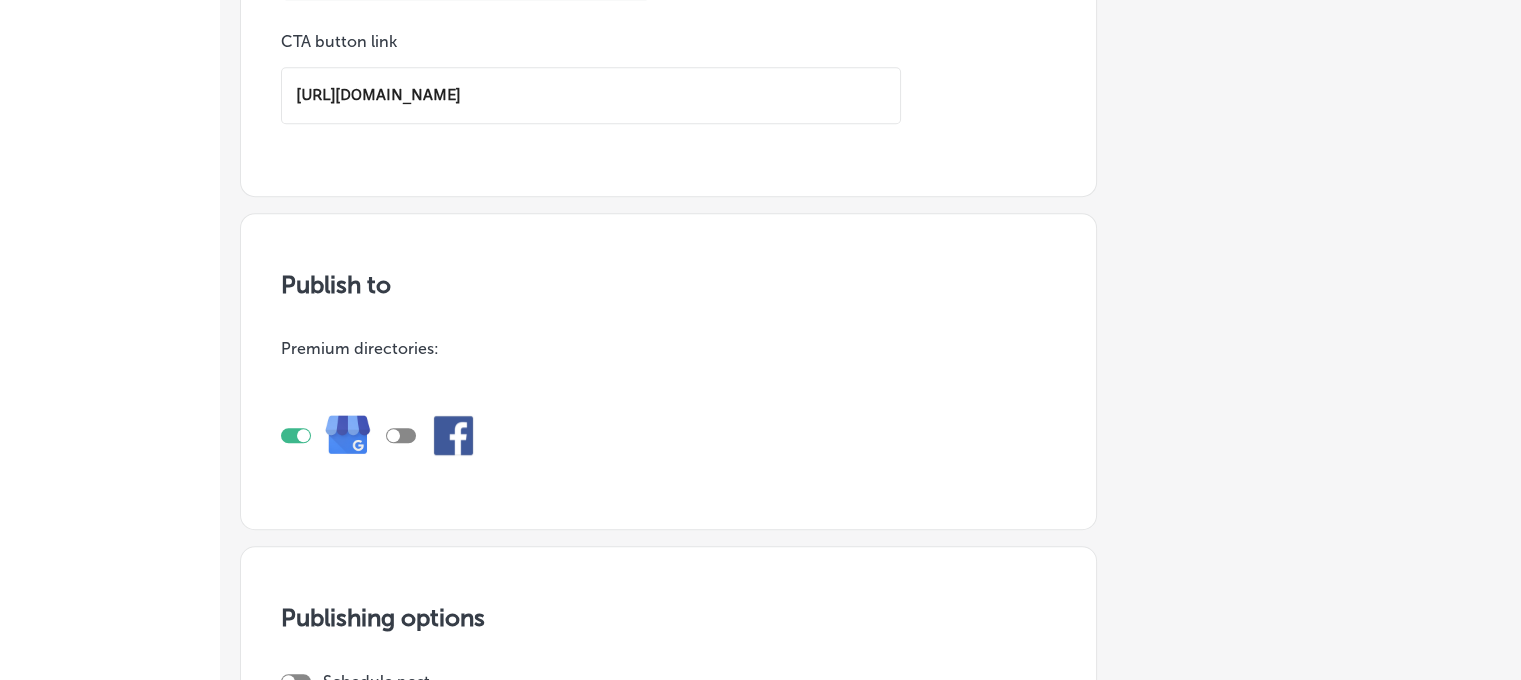 scroll, scrollTop: 1383, scrollLeft: 0, axis: vertical 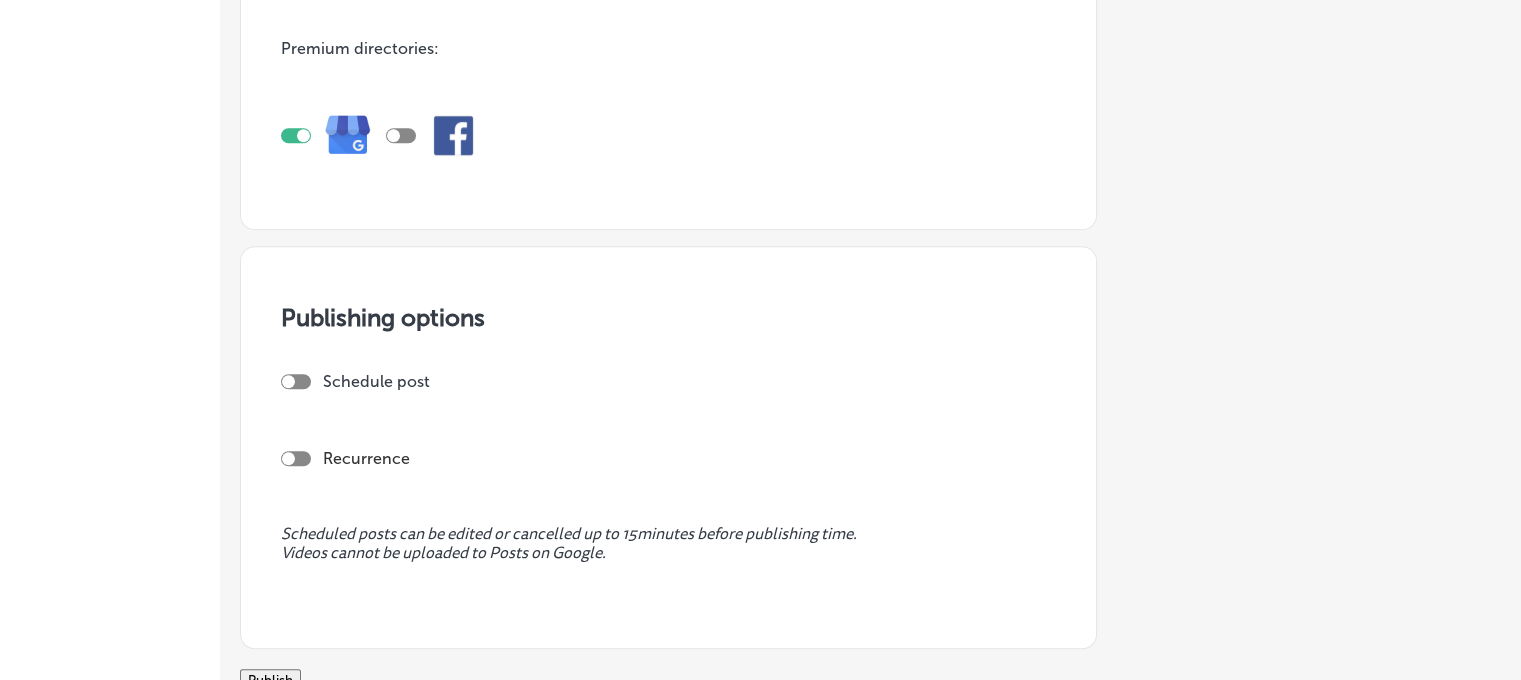 click at bounding box center [296, 381] 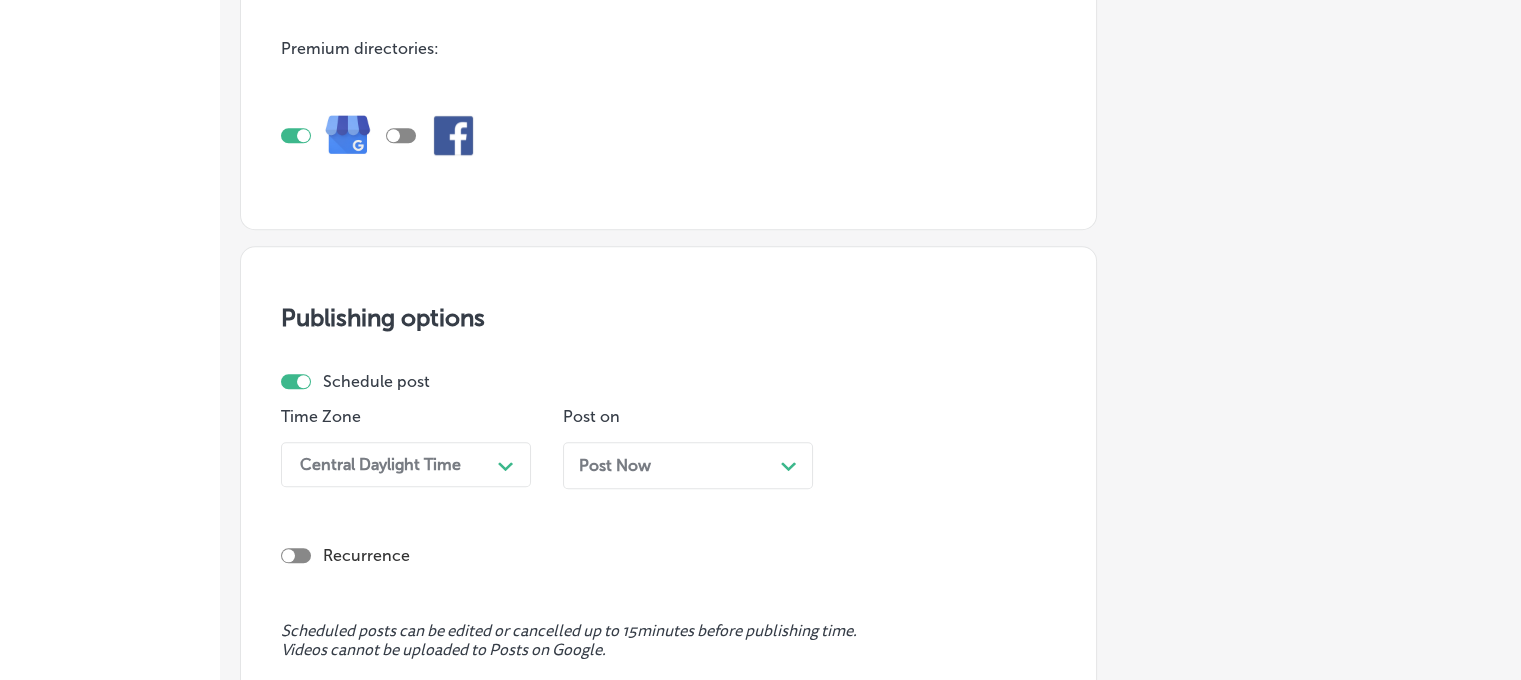 click at bounding box center (296, 555) 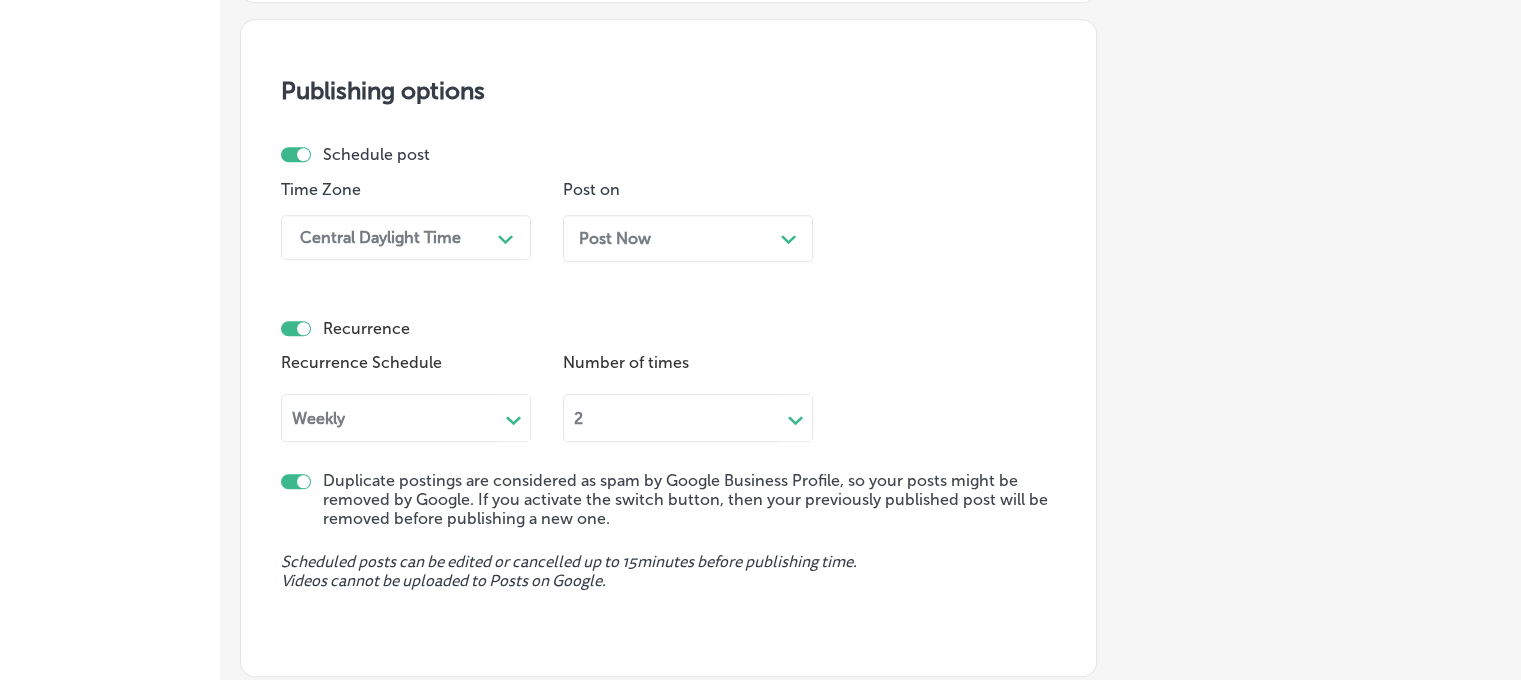 scroll, scrollTop: 560, scrollLeft: 0, axis: vertical 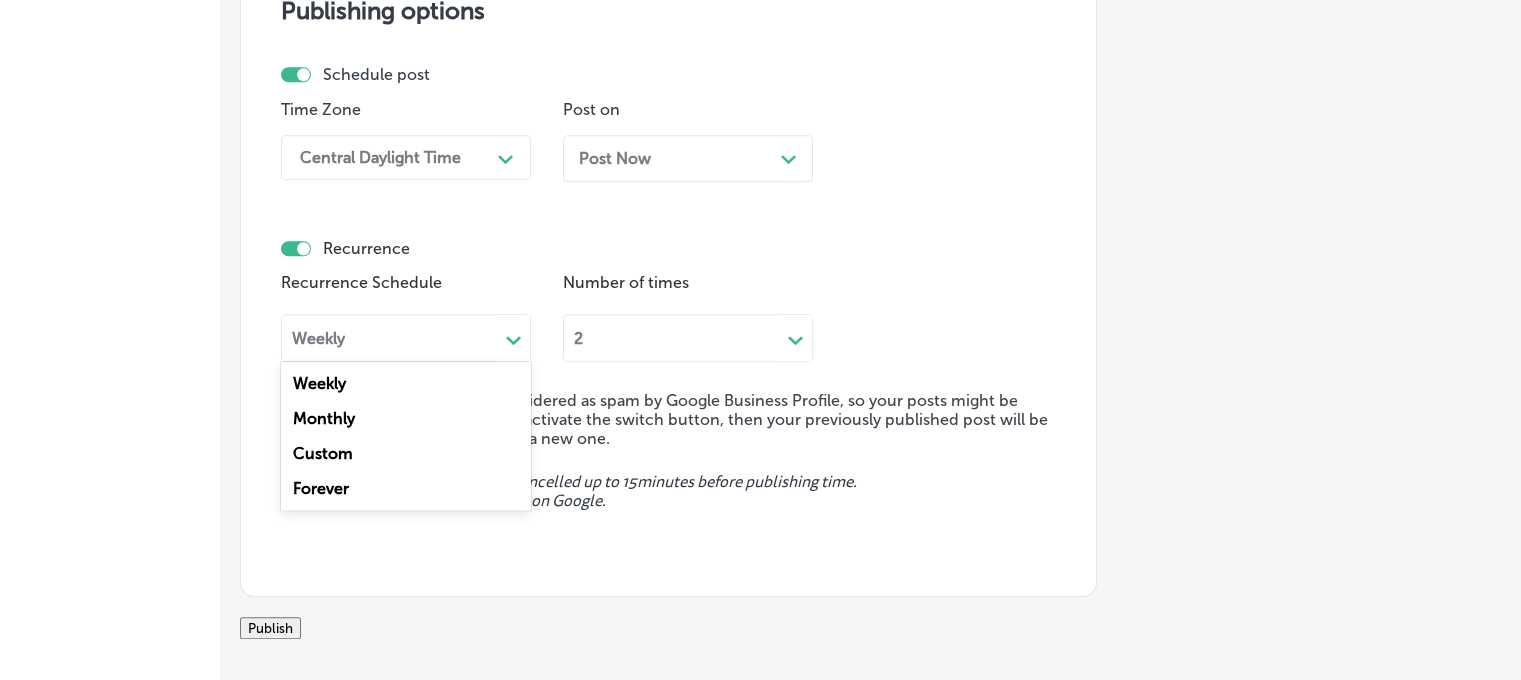 click 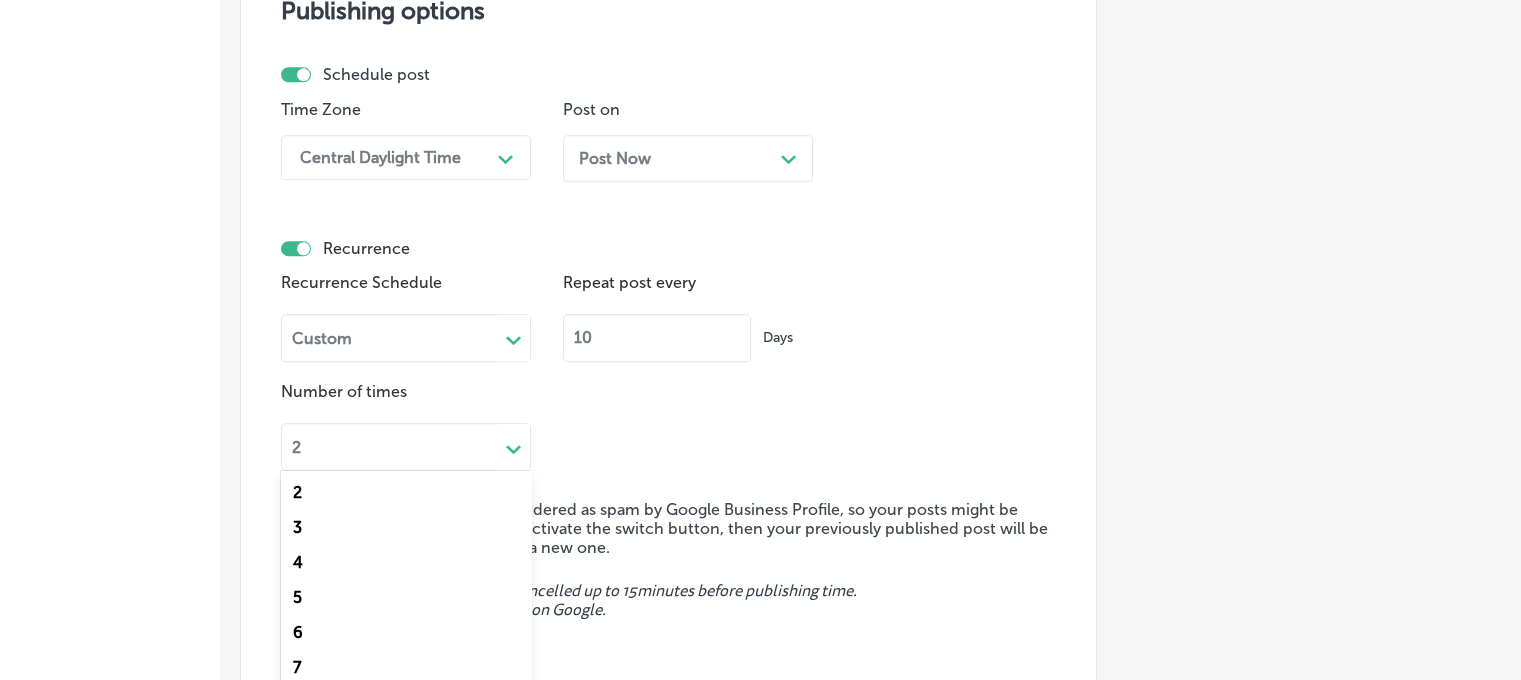 click on "Path
Created with Sketch." at bounding box center [514, 447] 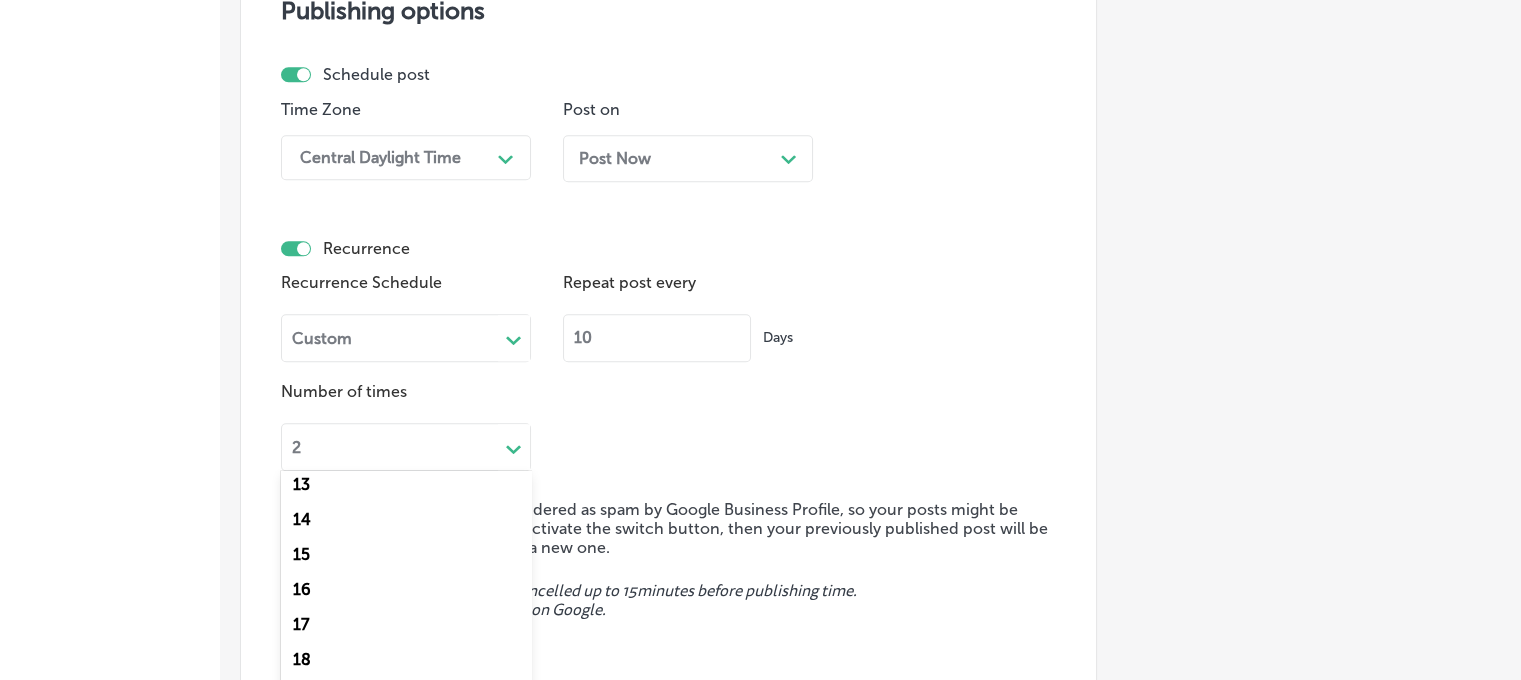 scroll, scrollTop: 590, scrollLeft: 0, axis: vertical 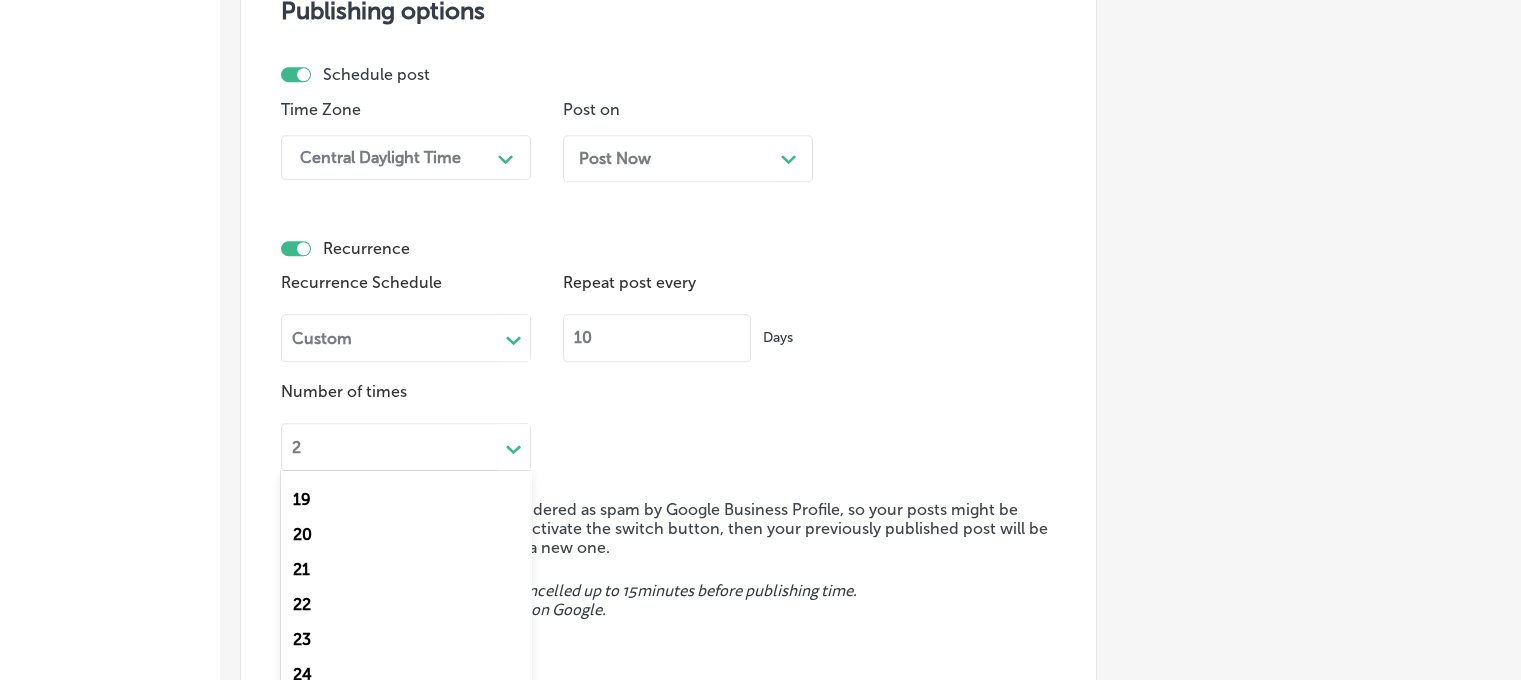 click on "24" at bounding box center (406, 674) 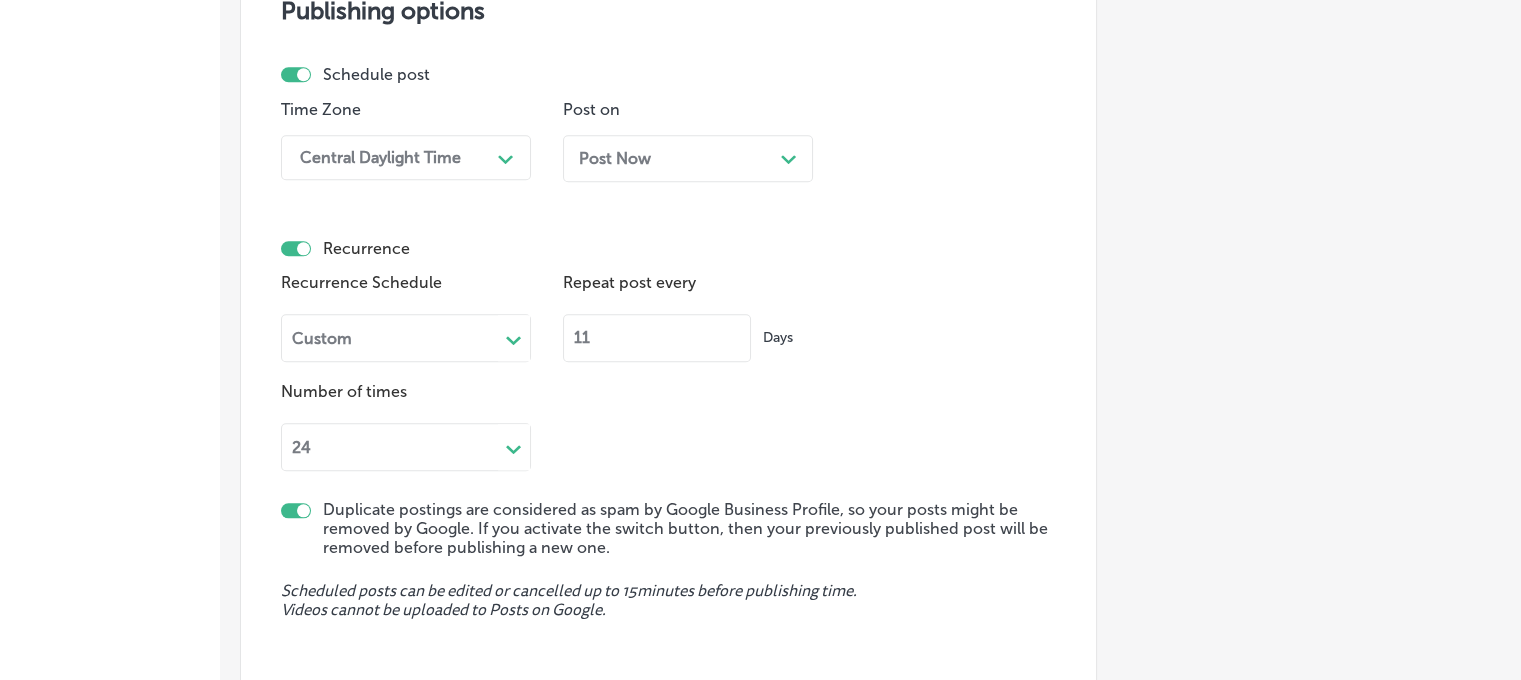 click on "11" at bounding box center [657, 338] 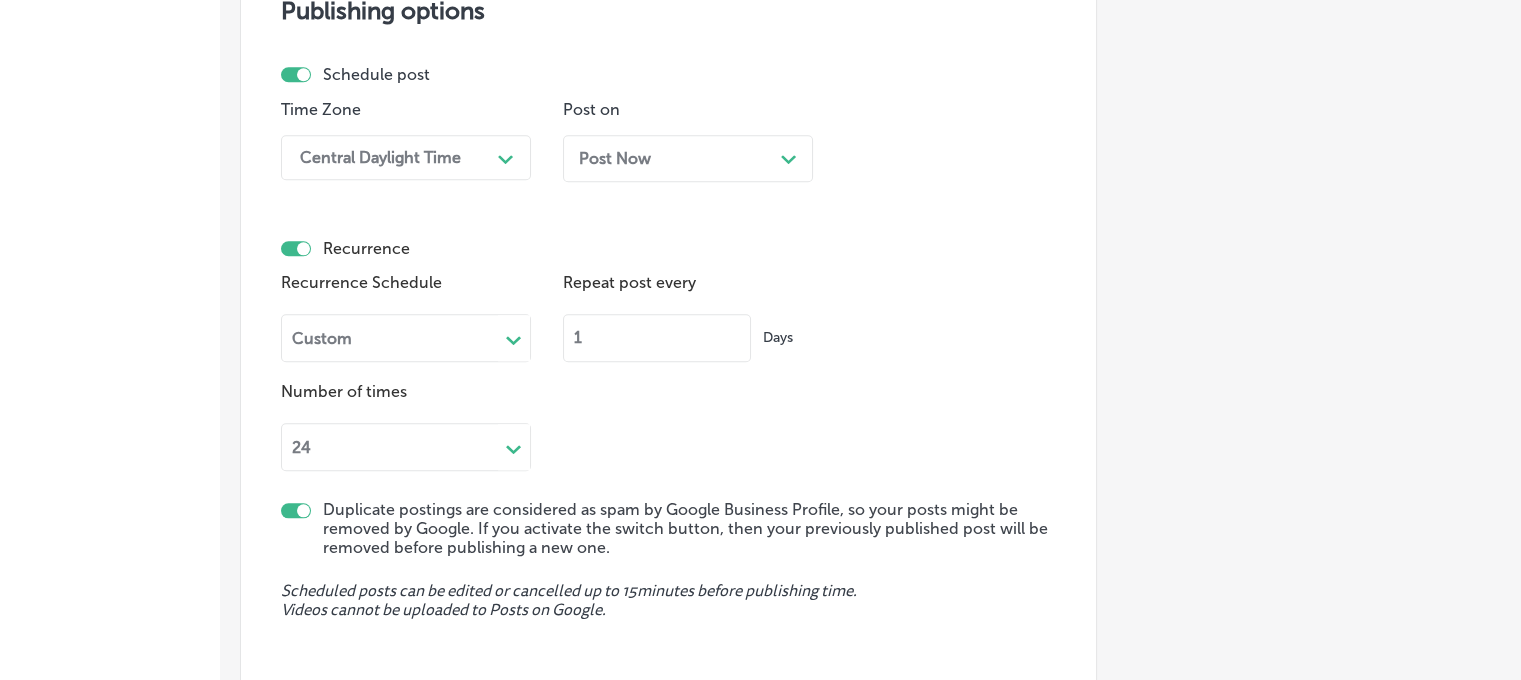 click on "1" at bounding box center (657, 338) 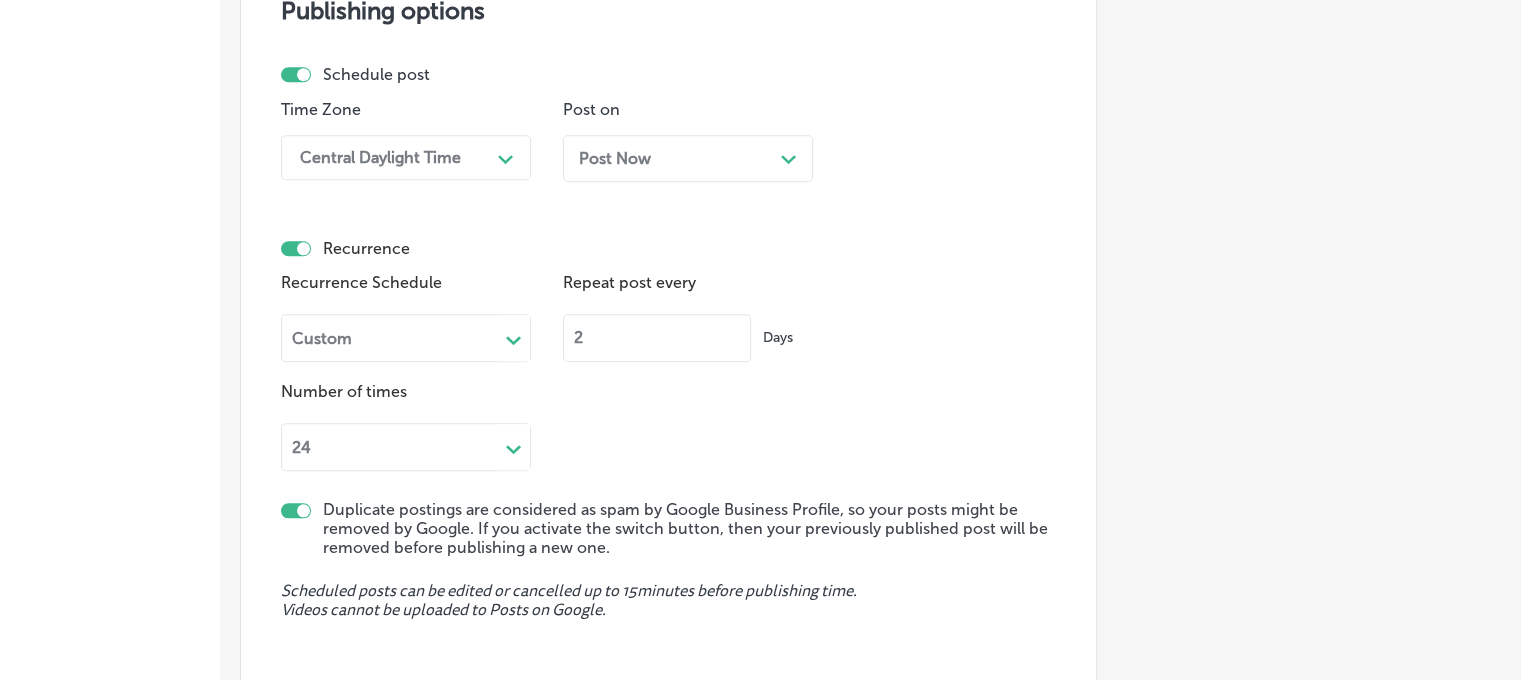 click on "2" at bounding box center (657, 338) 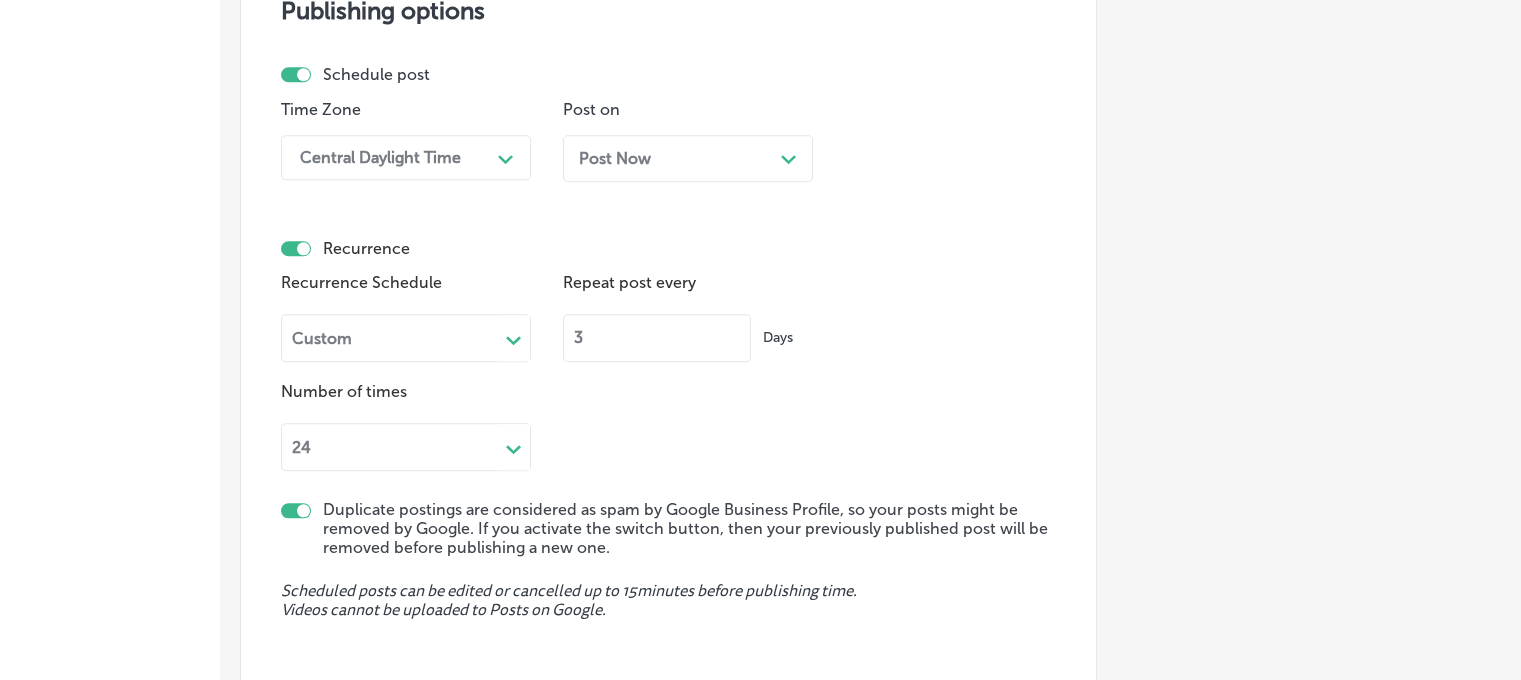 click on "3" at bounding box center [657, 338] 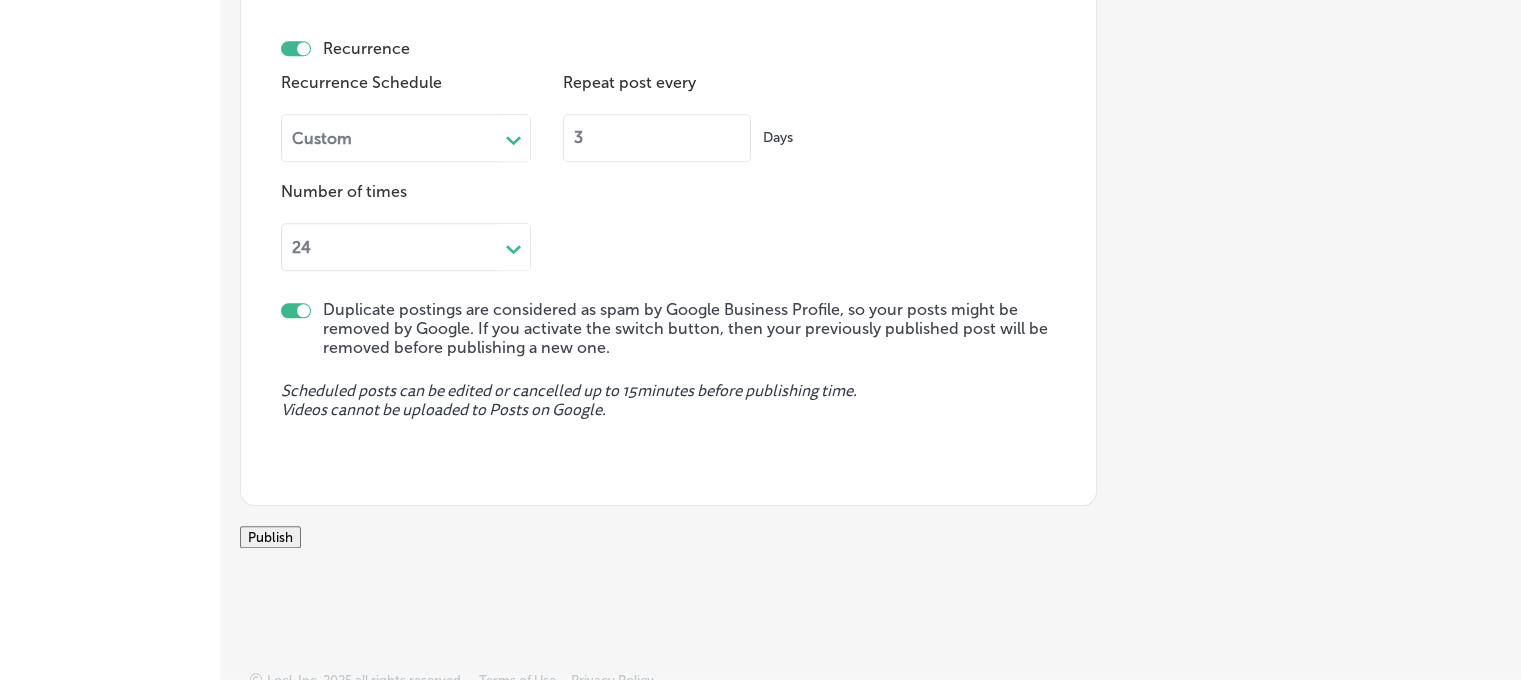 scroll, scrollTop: 776, scrollLeft: 0, axis: vertical 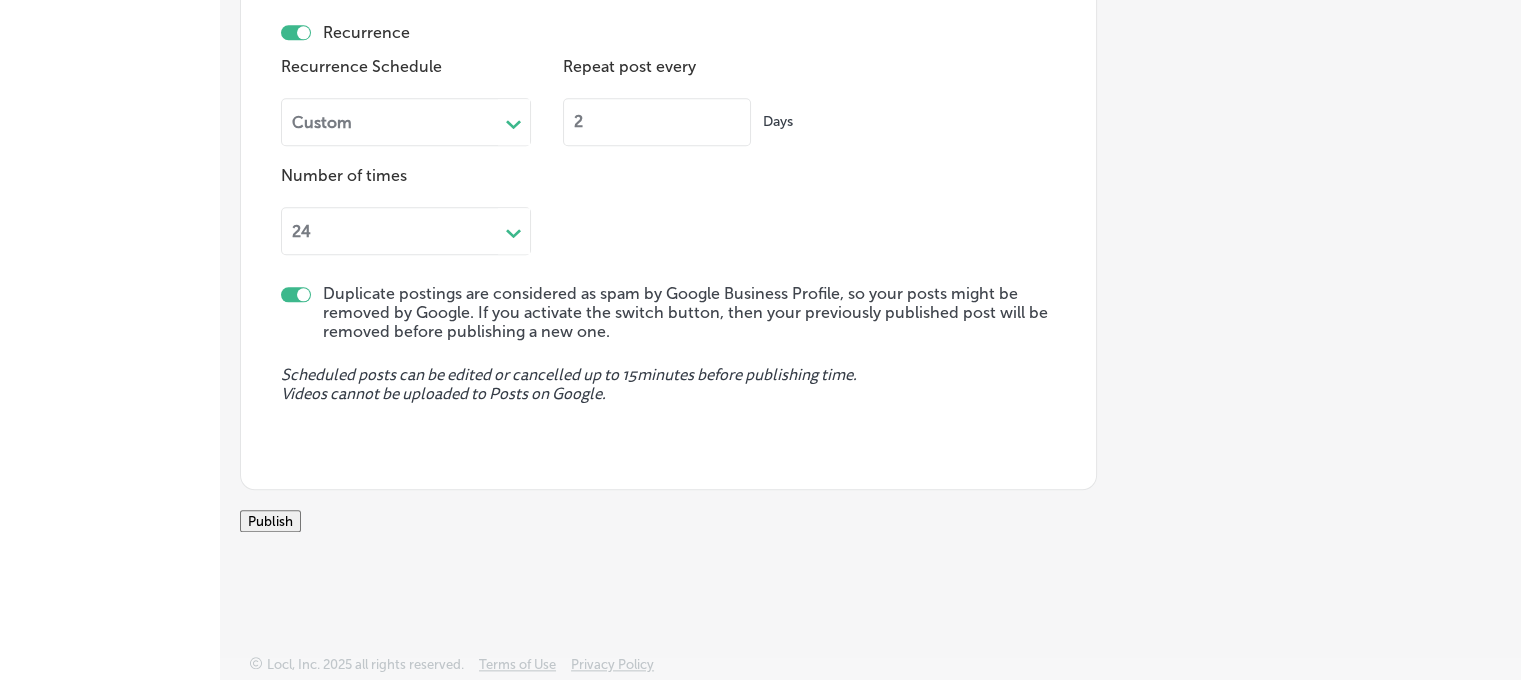 type on "2" 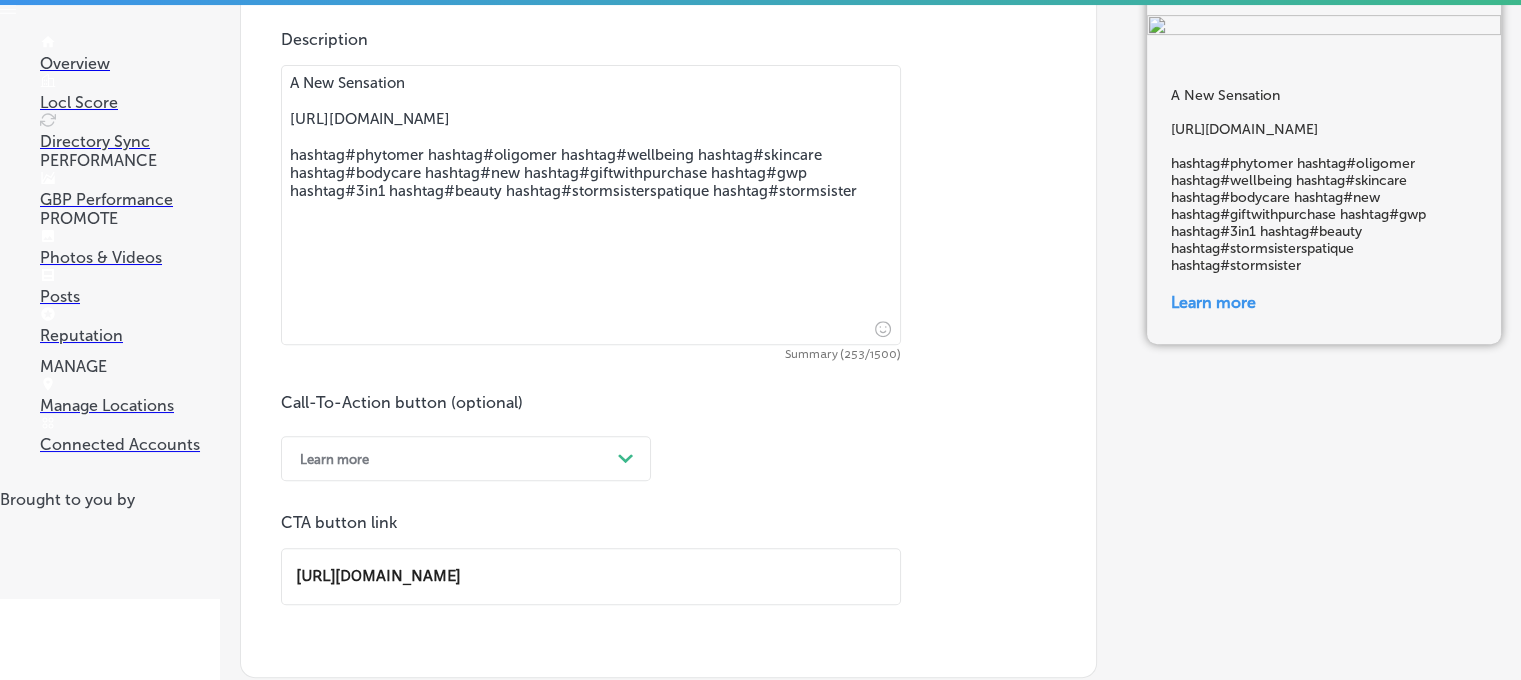 scroll, scrollTop: 0, scrollLeft: 0, axis: both 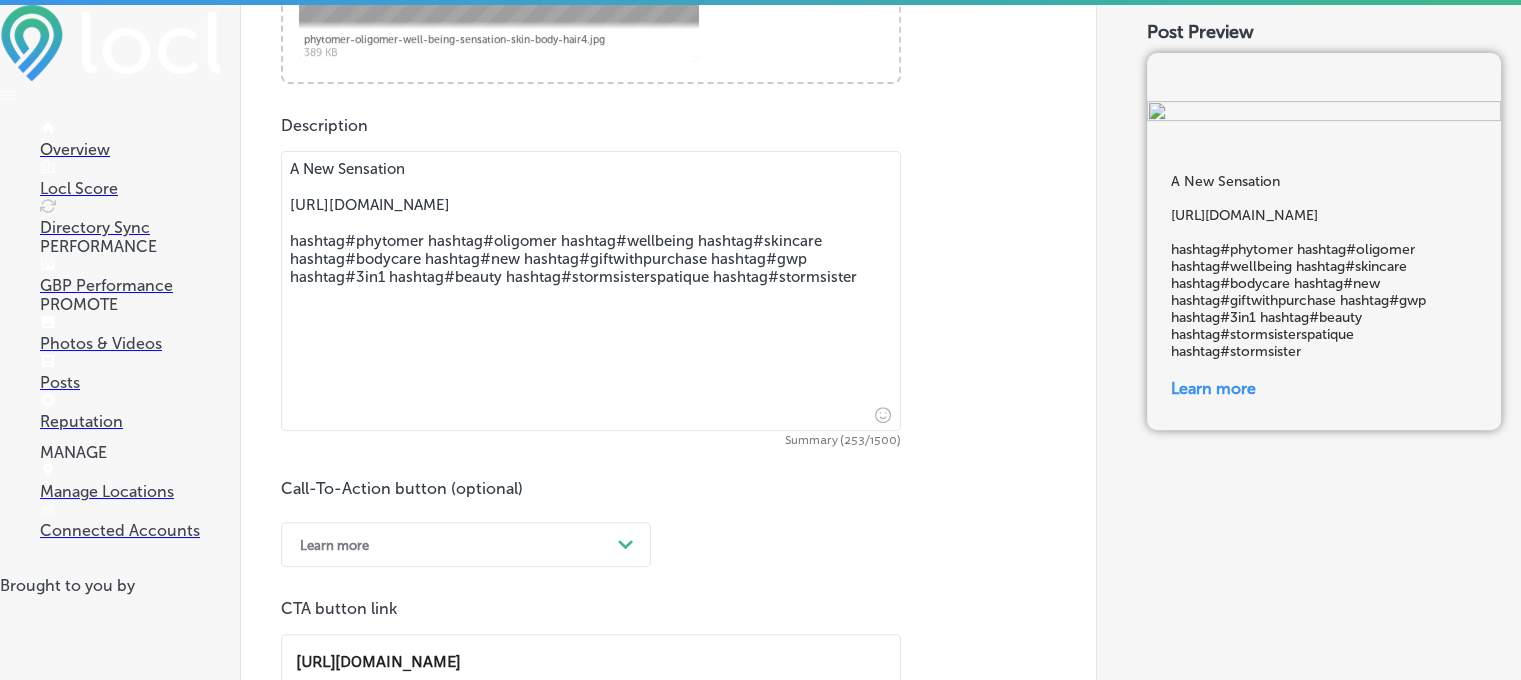click on "A New Sensation
[URL][DOMAIN_NAME]
hashtag#phytomer hashtag#oligomer hashtag#wellbeing hashtag#skincare hashtag#bodycare hashtag#new hashtag#giftwithpurchase hashtag#gwp hashtag#3in1 hashtag#beauty hashtag#stormsisterspatique hashtag#stormsister" at bounding box center [591, 291] 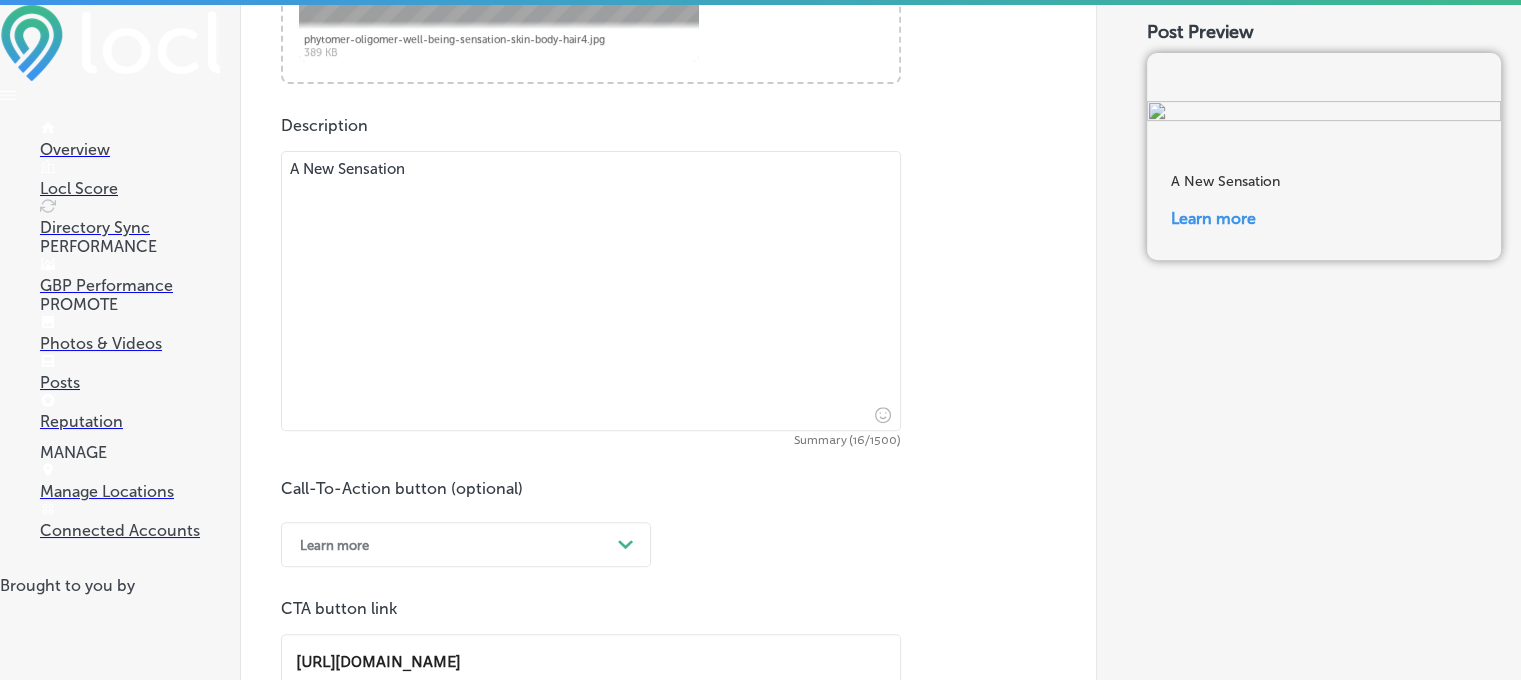 click on "A New Sensation" at bounding box center [591, 291] 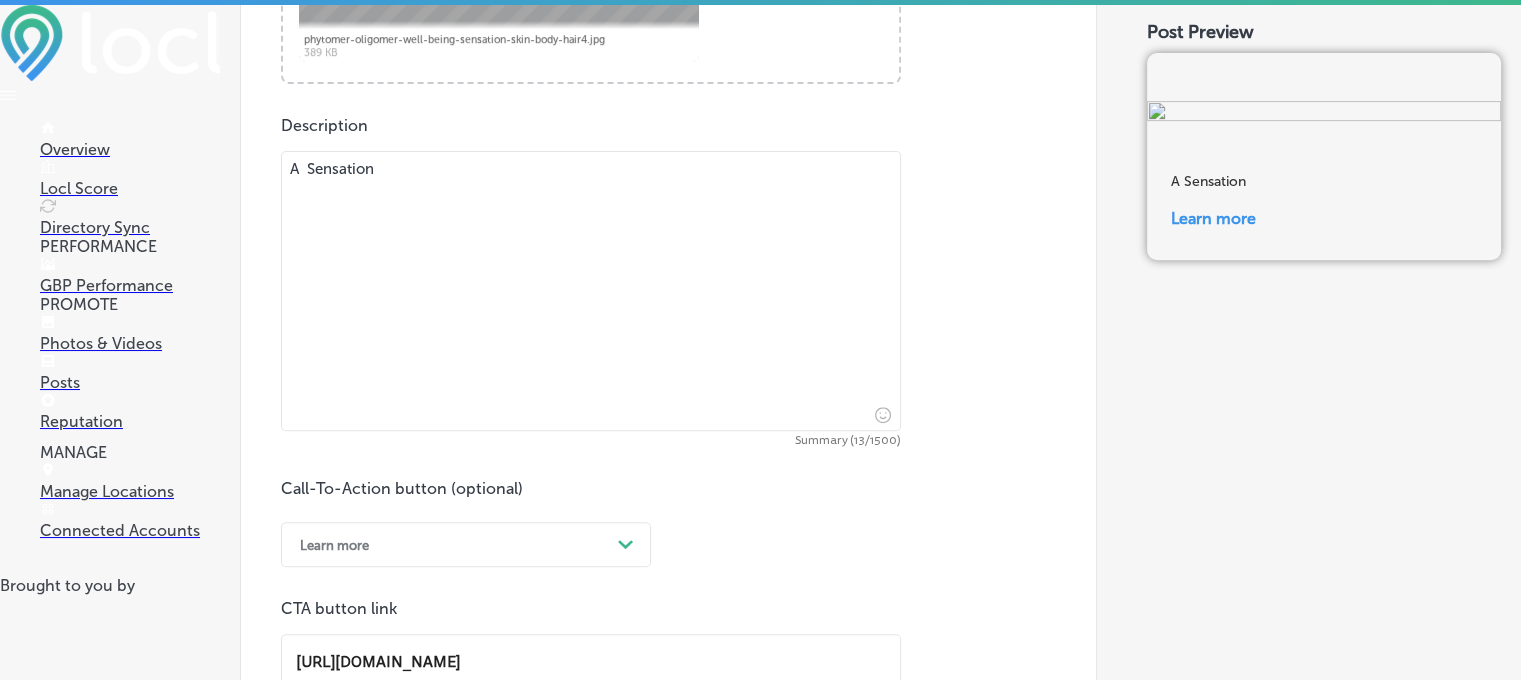 type on "A  Sensation" 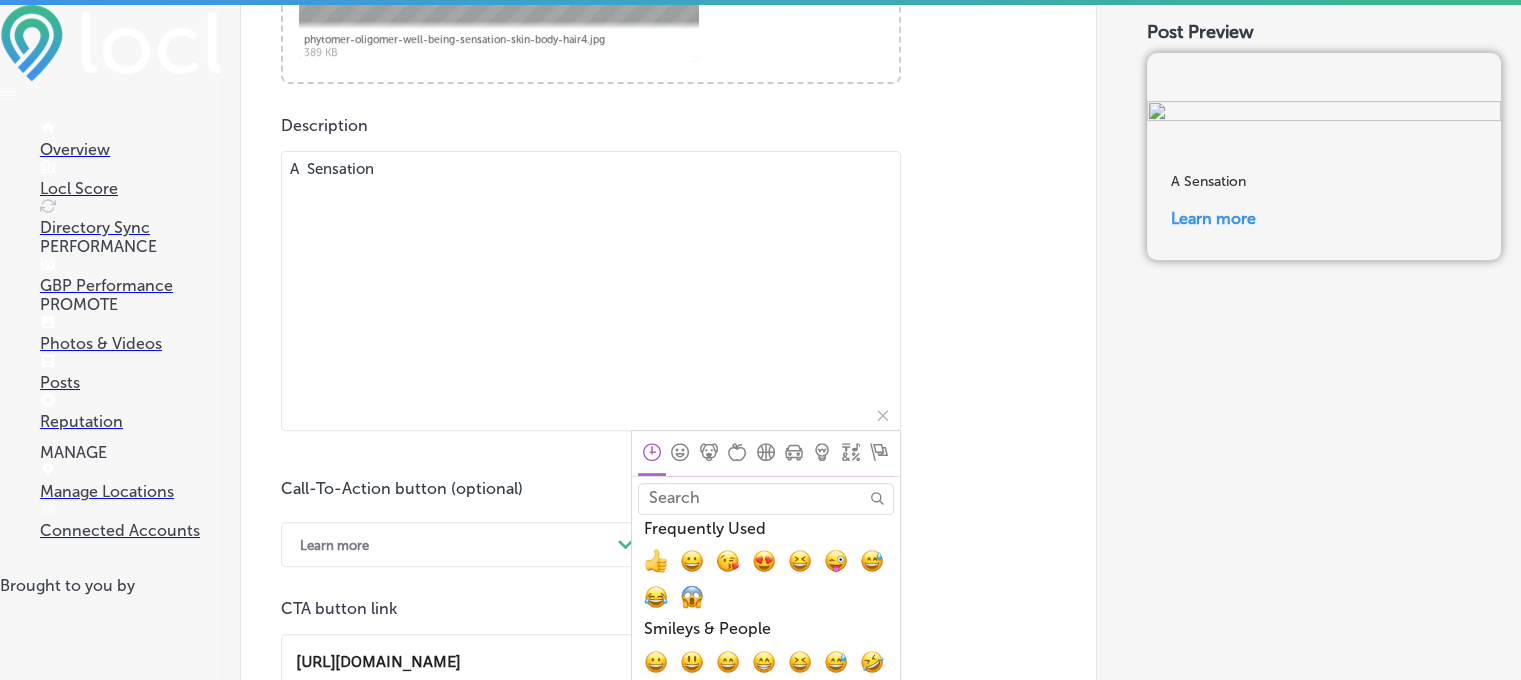 click on "Search" at bounding box center (766, 498) 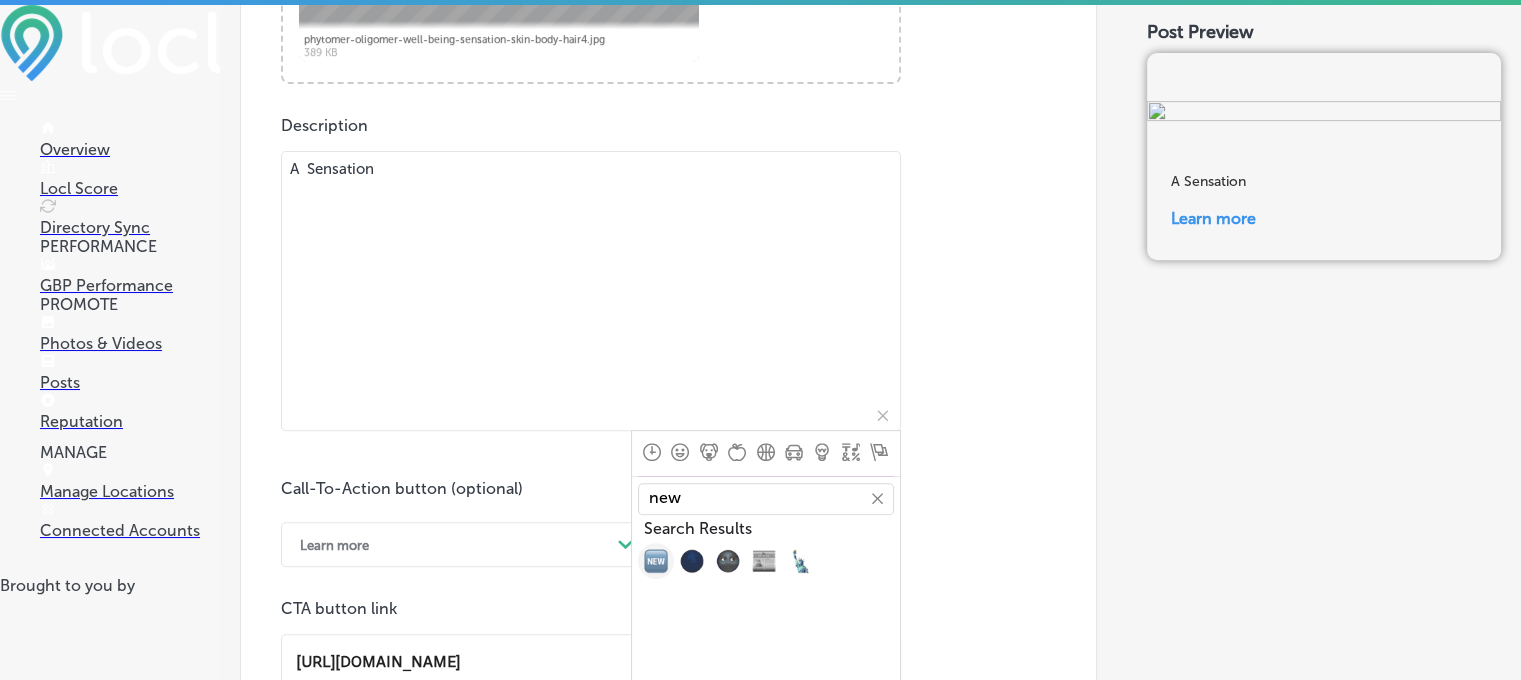 type on "new" 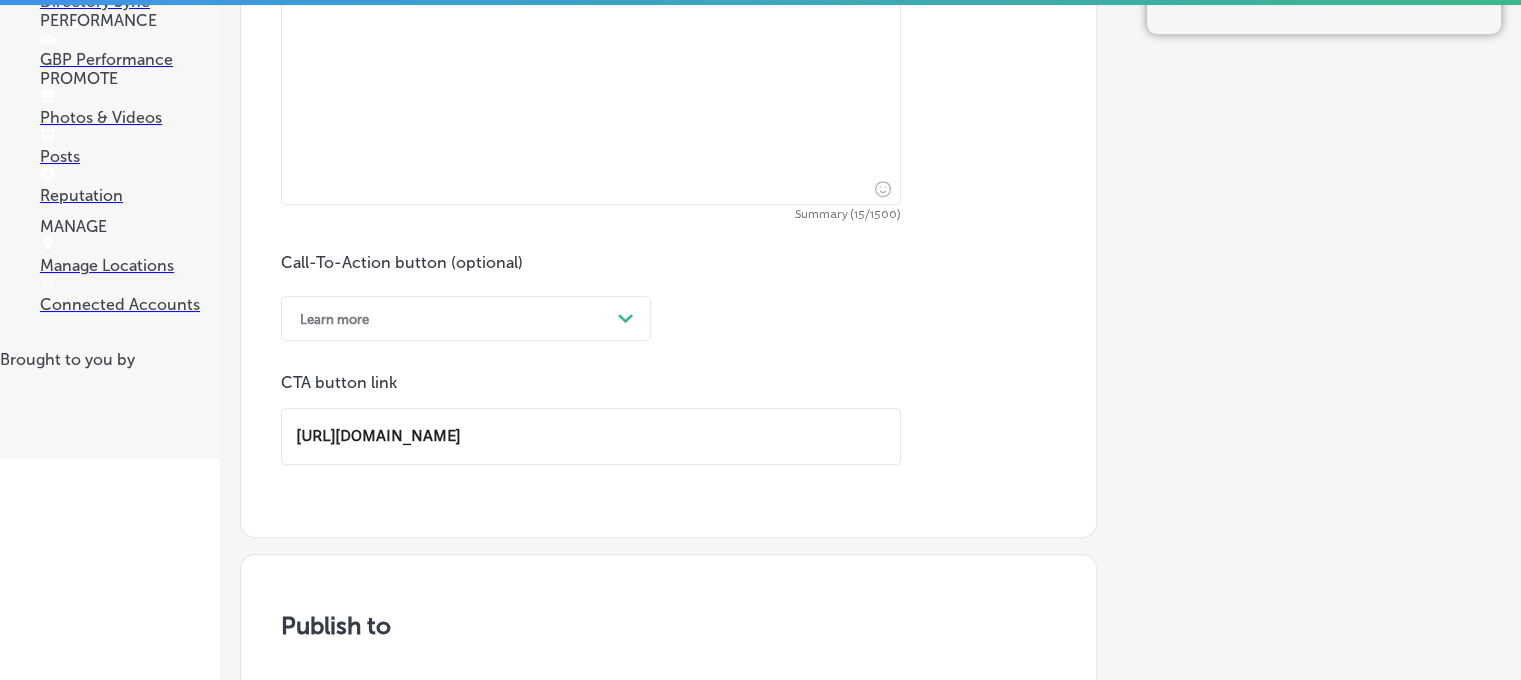 scroll, scrollTop: 293, scrollLeft: 0, axis: vertical 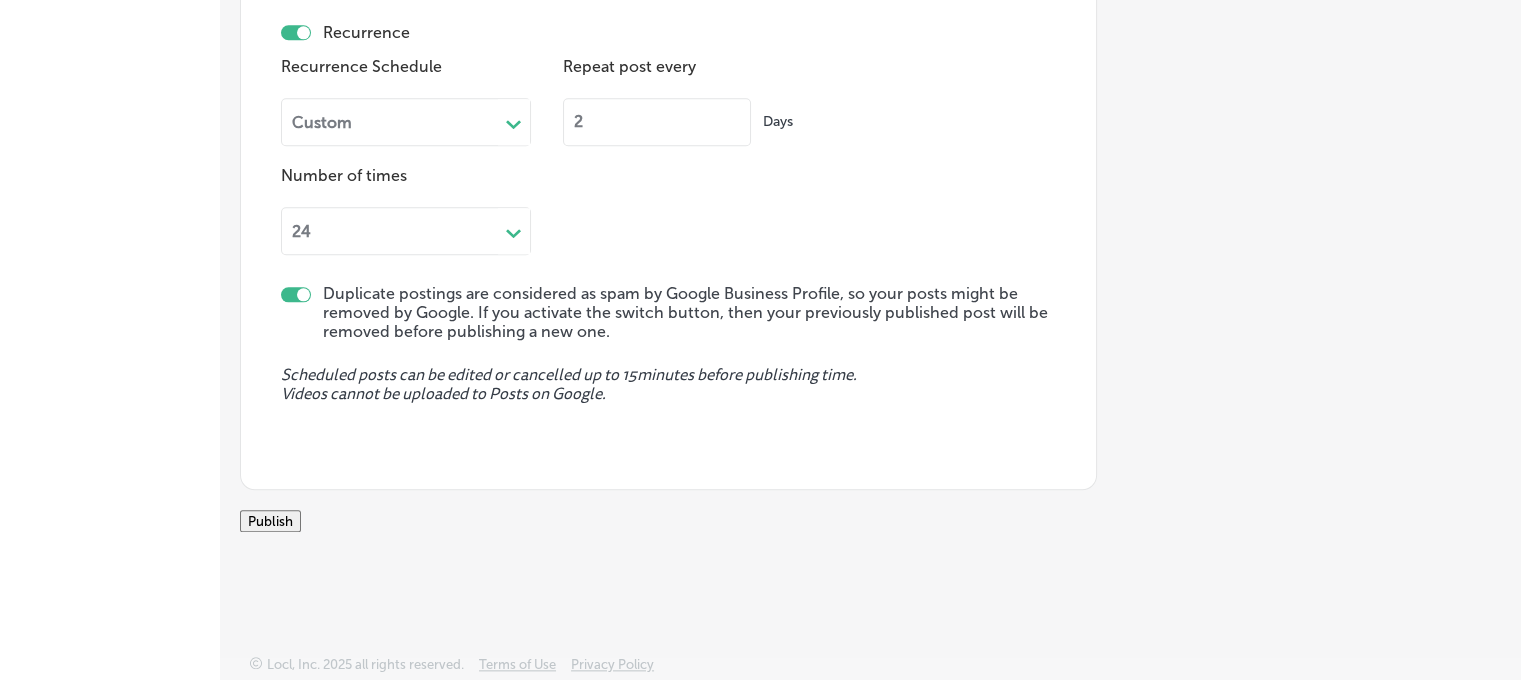 click on "Publish" at bounding box center (270, 521) 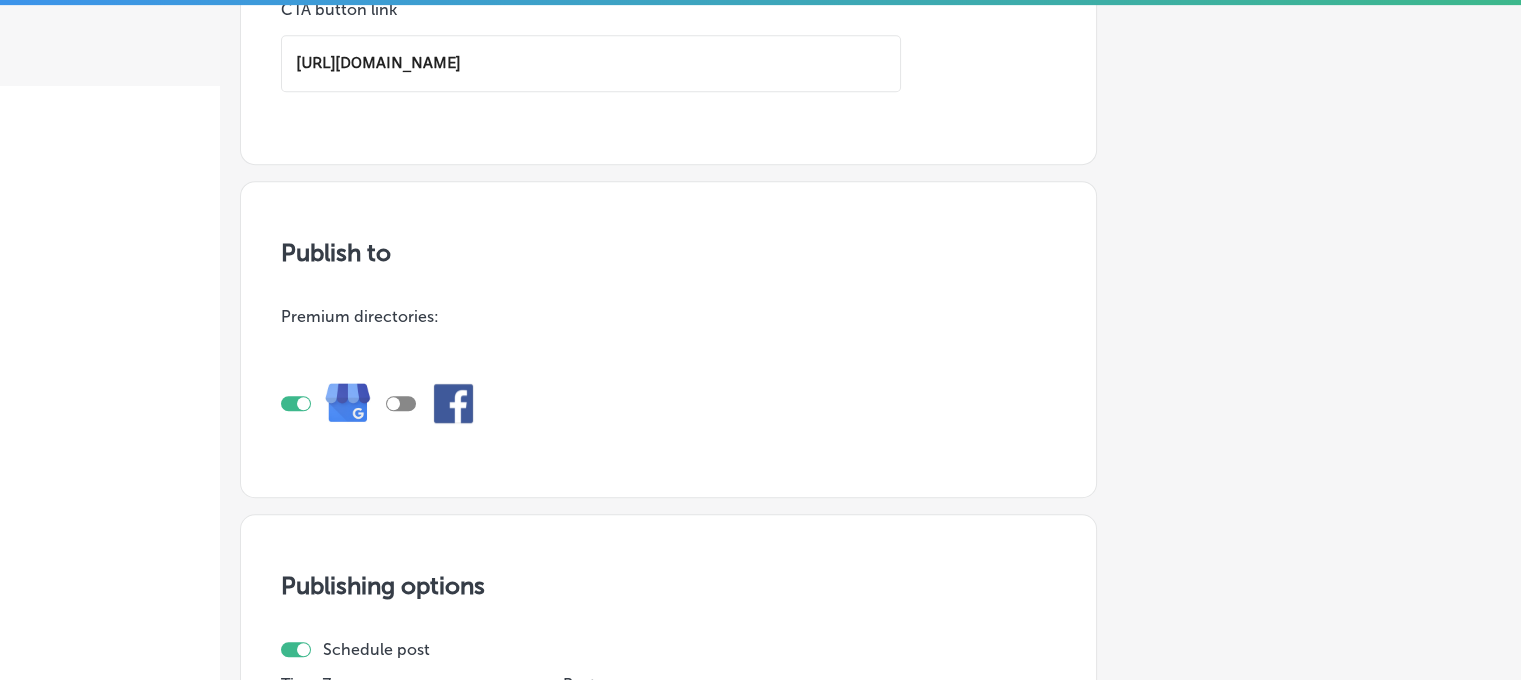 scroll, scrollTop: 4, scrollLeft: 0, axis: vertical 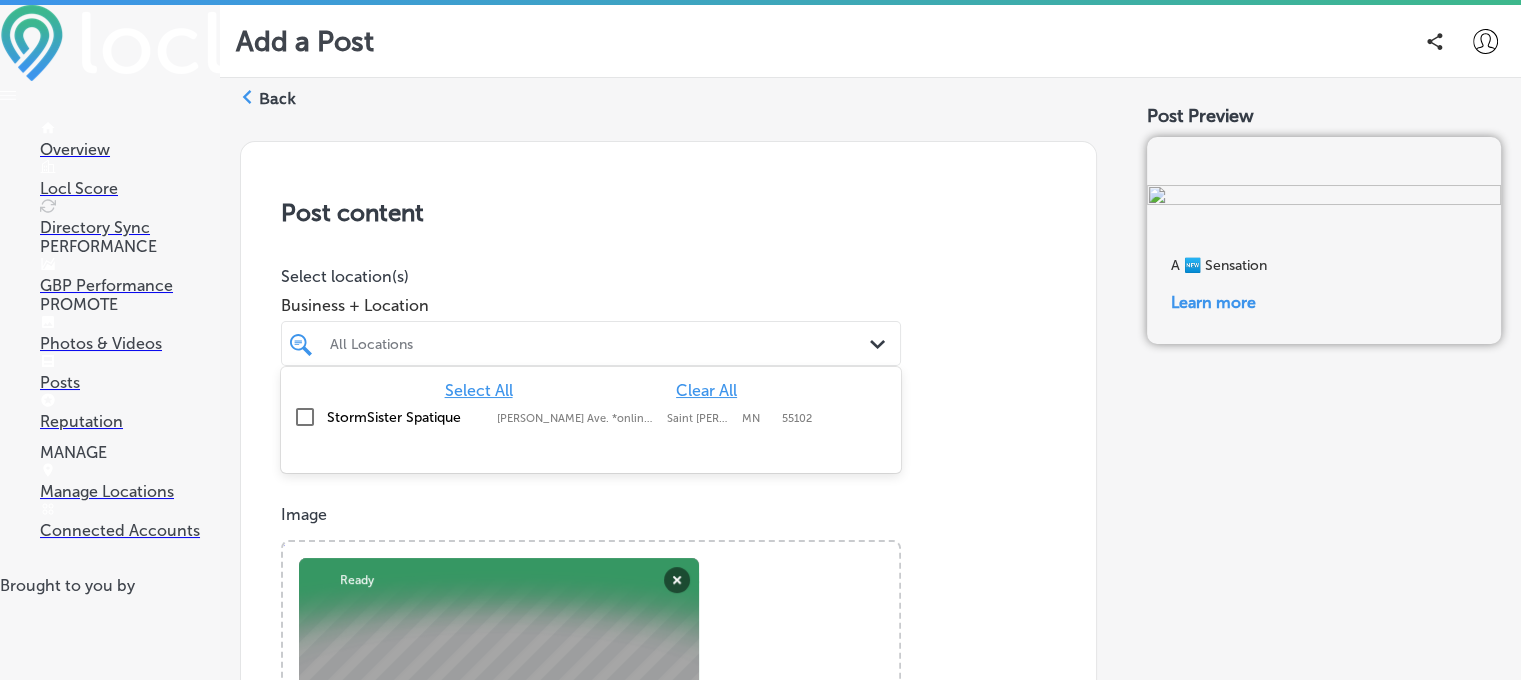 click on "Path
Created with Sketch." 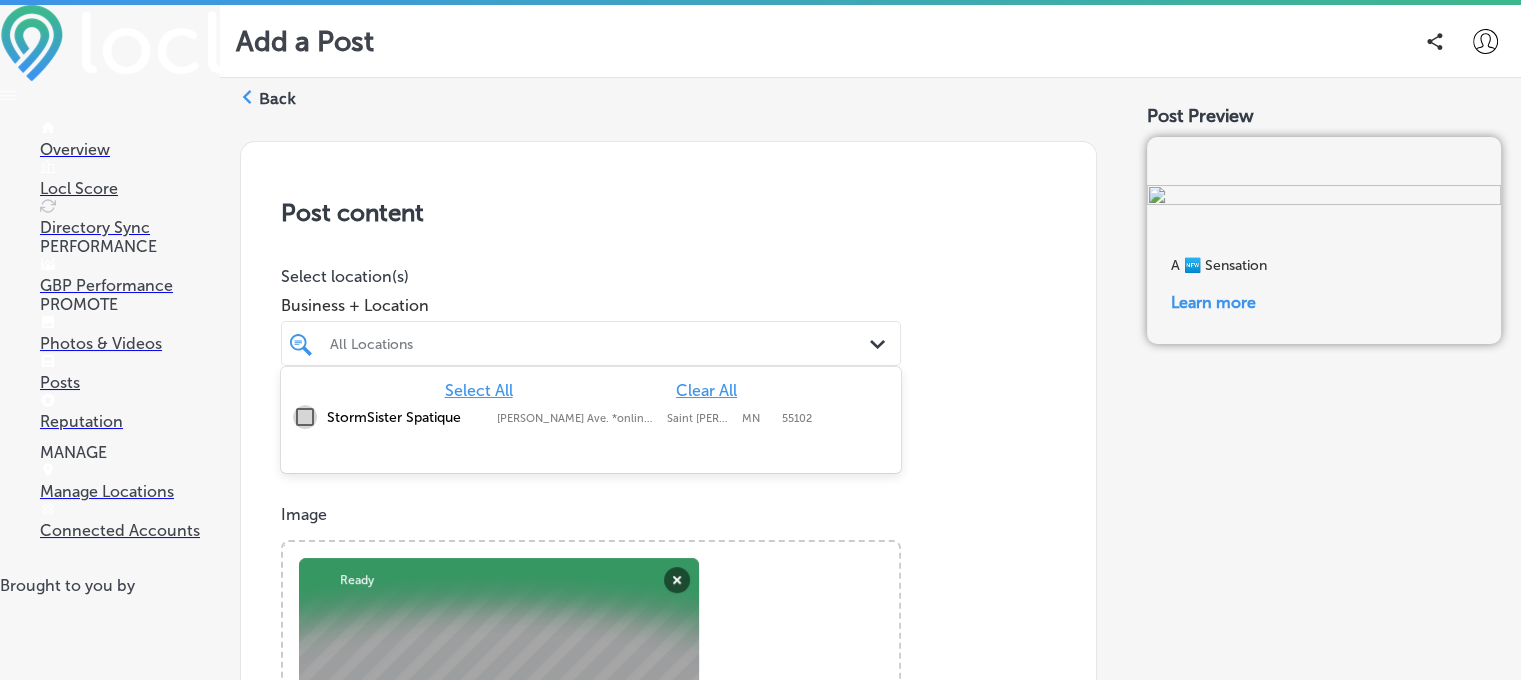click at bounding box center [305, 417] 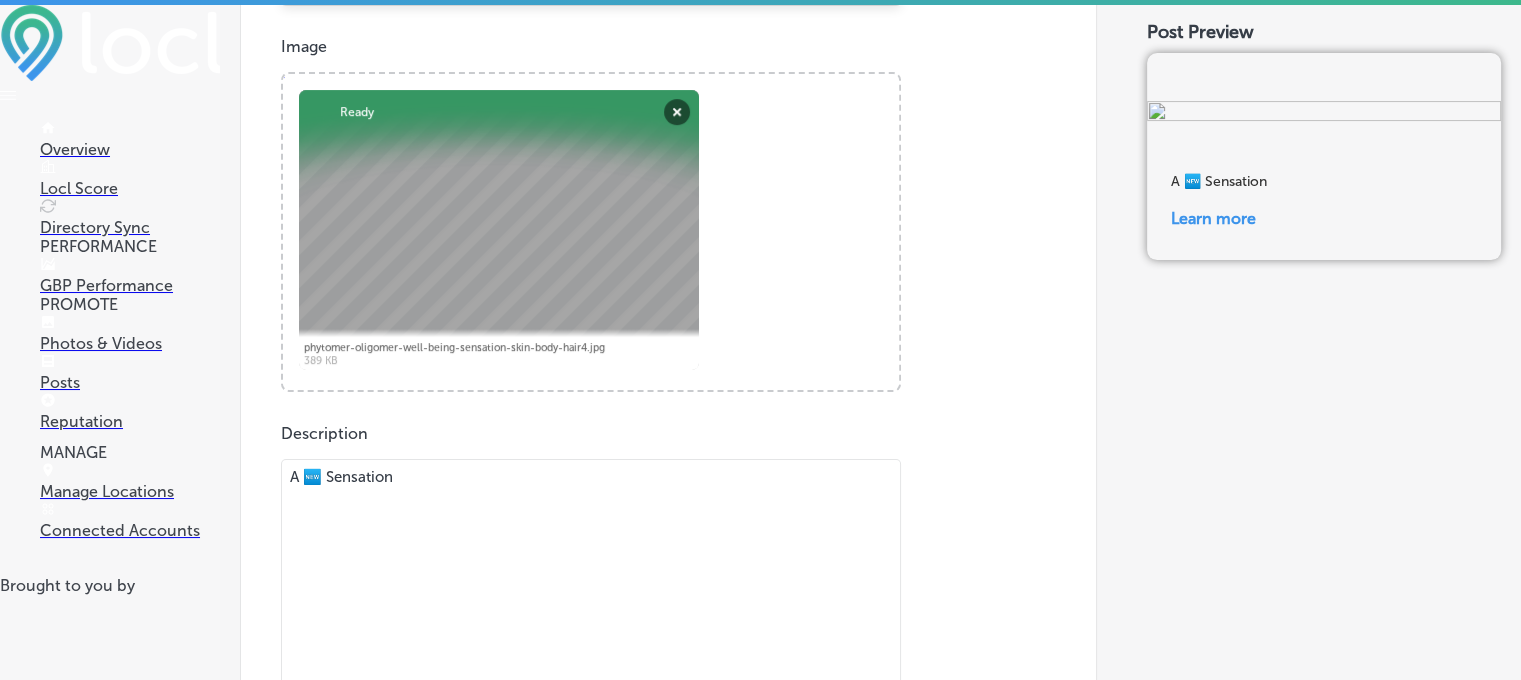 scroll, scrollTop: 806, scrollLeft: 0, axis: vertical 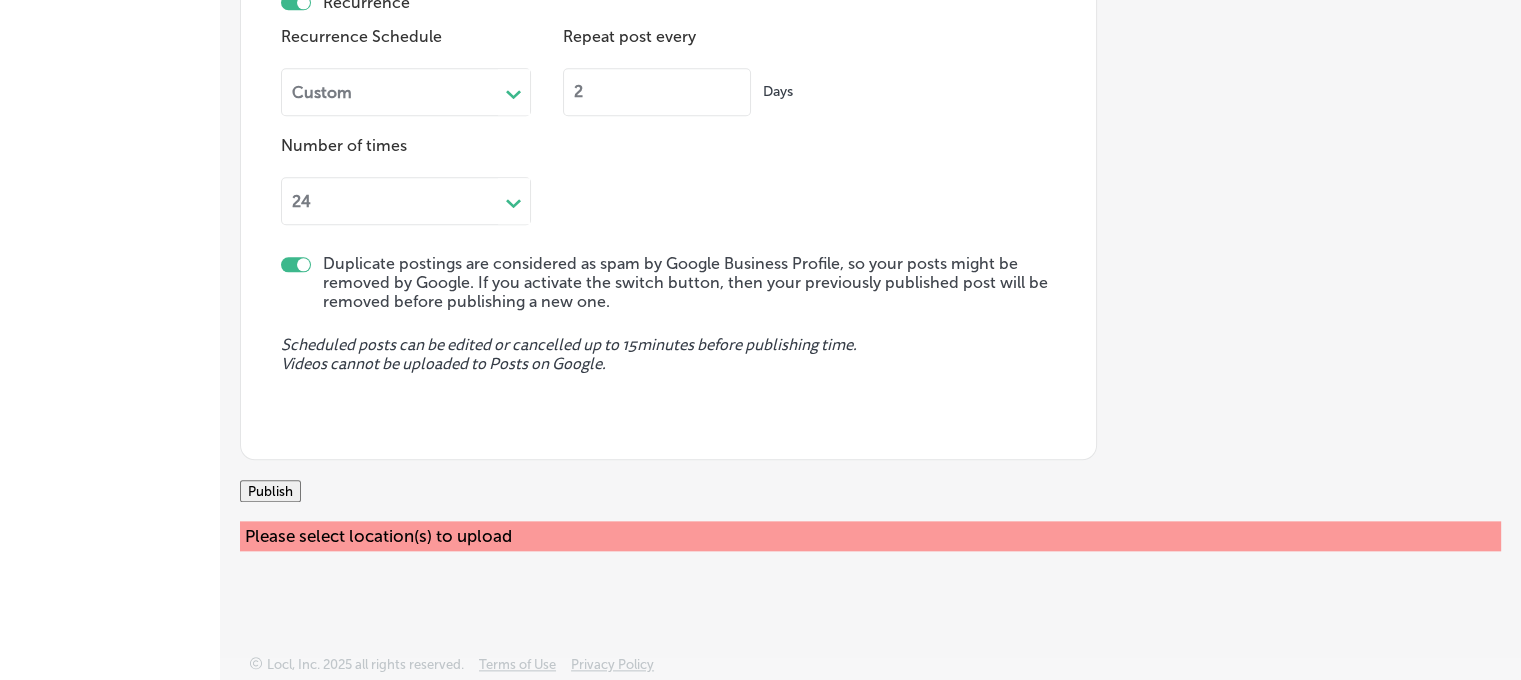 click on "Publish" at bounding box center [270, 491] 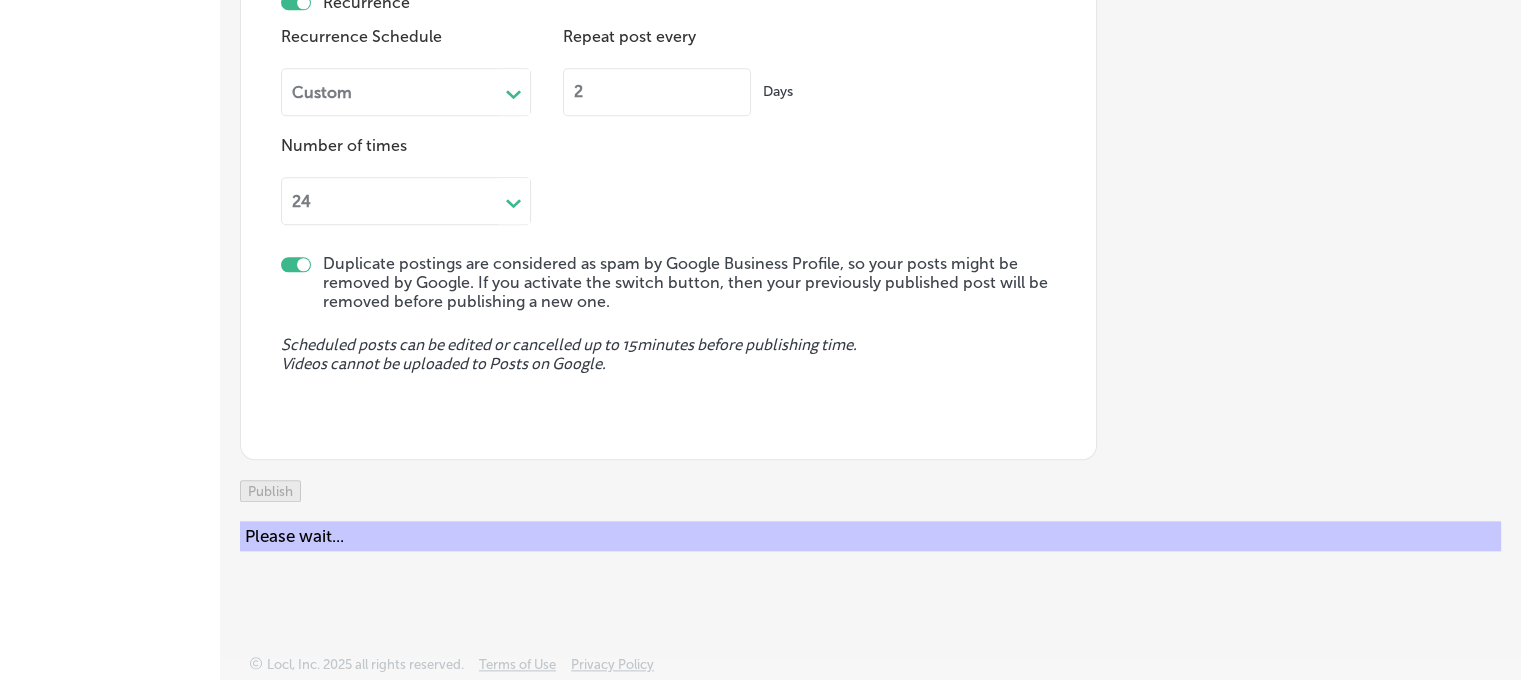 type 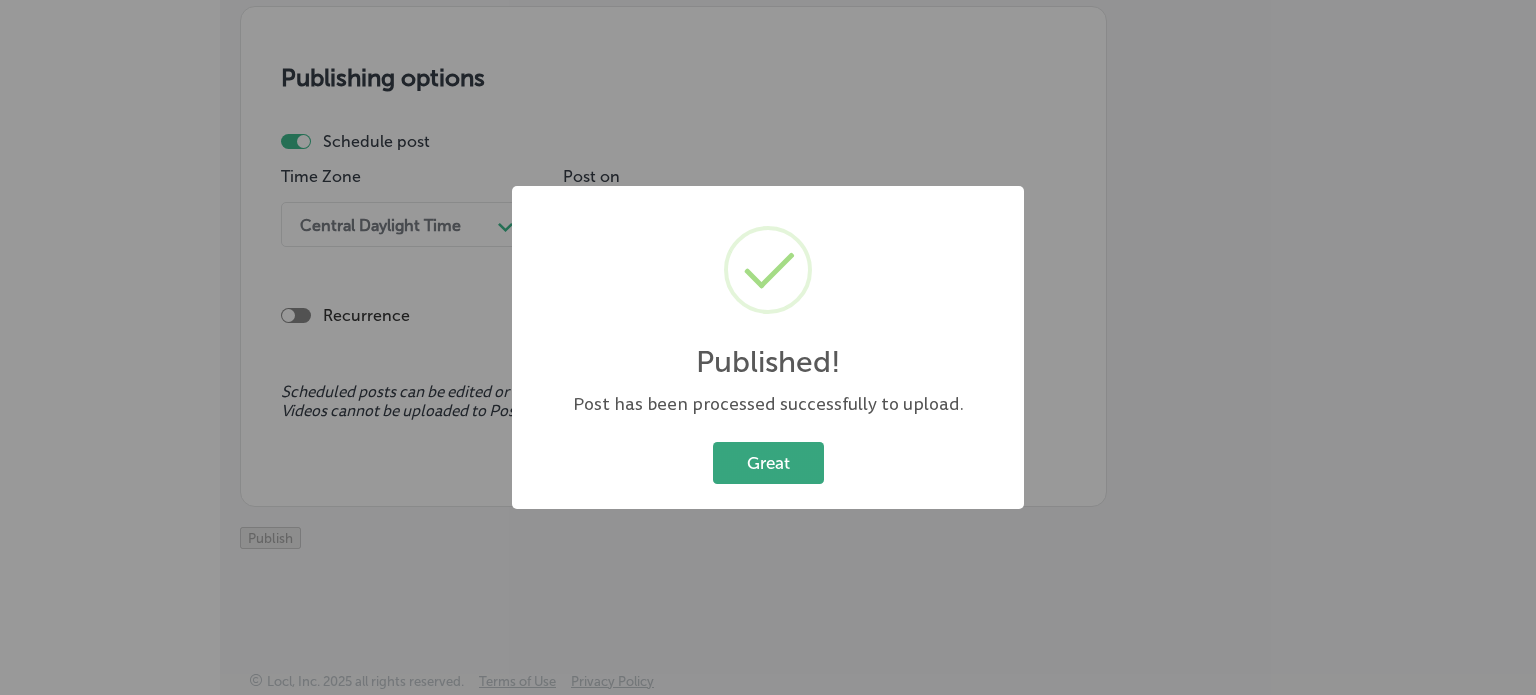 click on "Great" at bounding box center (768, 462) 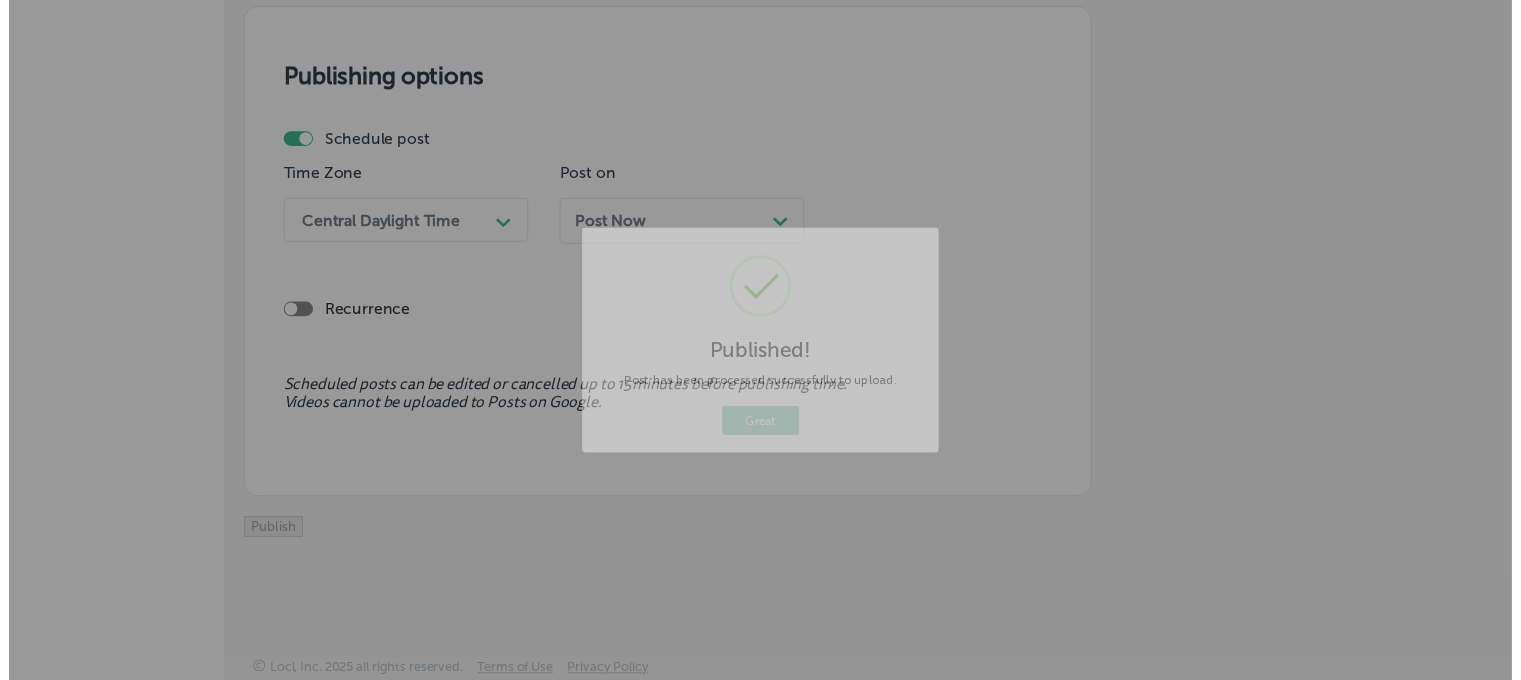 scroll, scrollTop: 383, scrollLeft: 0, axis: vertical 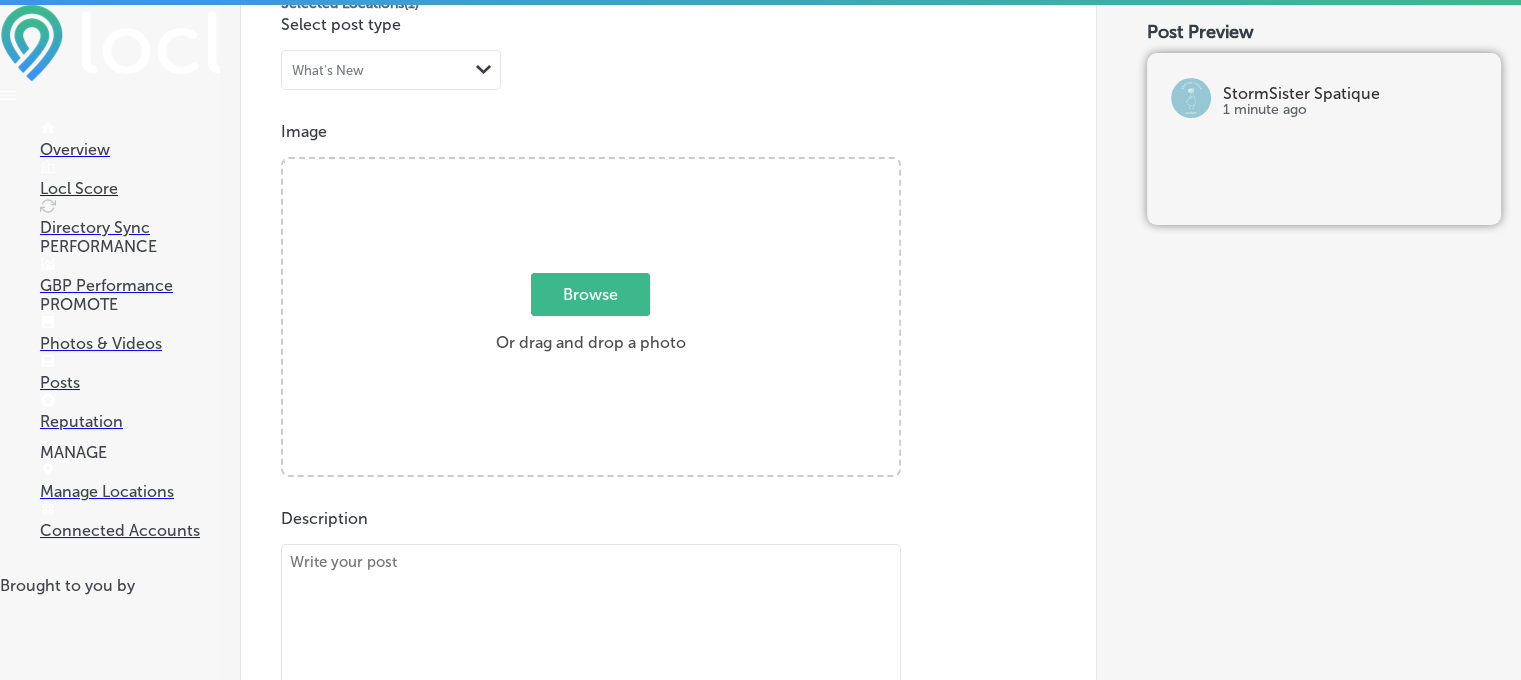 click on "Posts" at bounding box center (130, 382) 